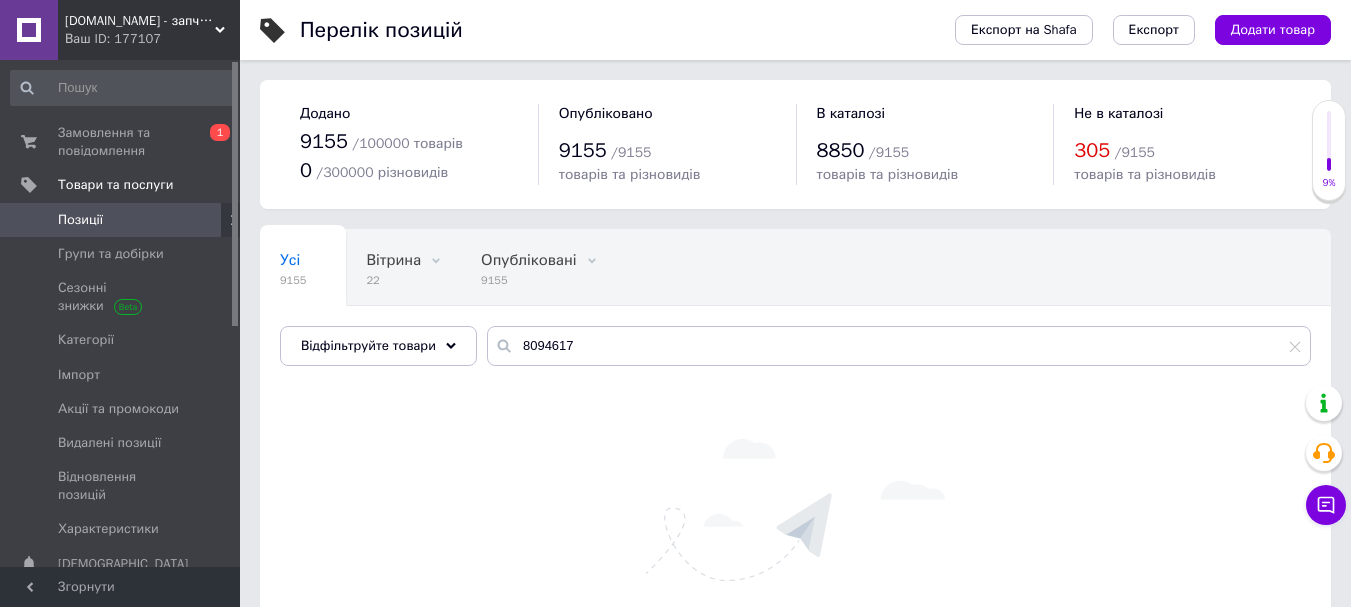 click on "Замовлення та повідомлення" at bounding box center [121, 142] 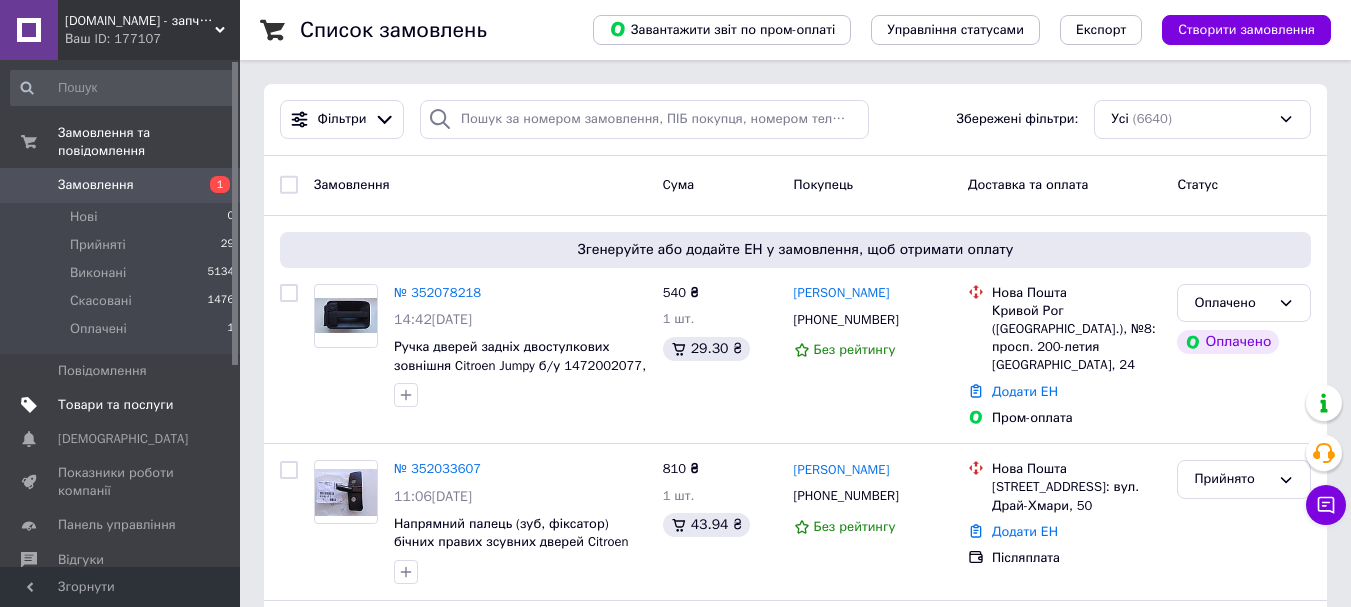 click on "Товари та послуги" at bounding box center [115, 405] 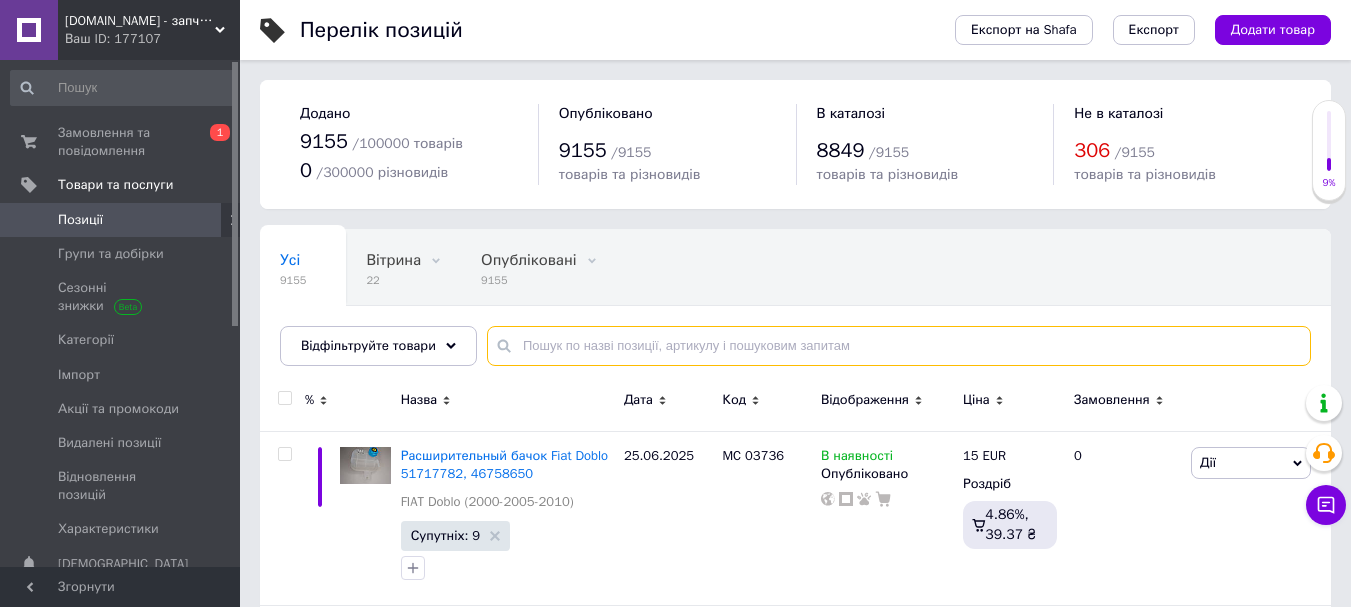 click at bounding box center [899, 346] 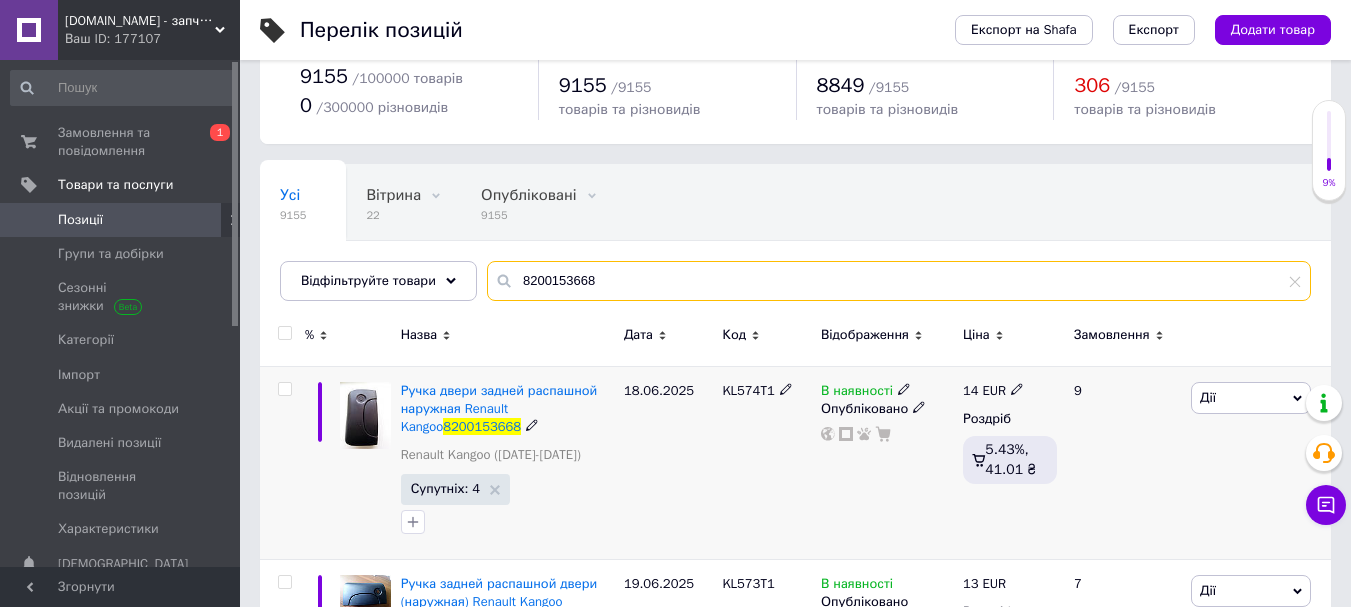 scroll, scrollTop: 100, scrollLeft: 0, axis: vertical 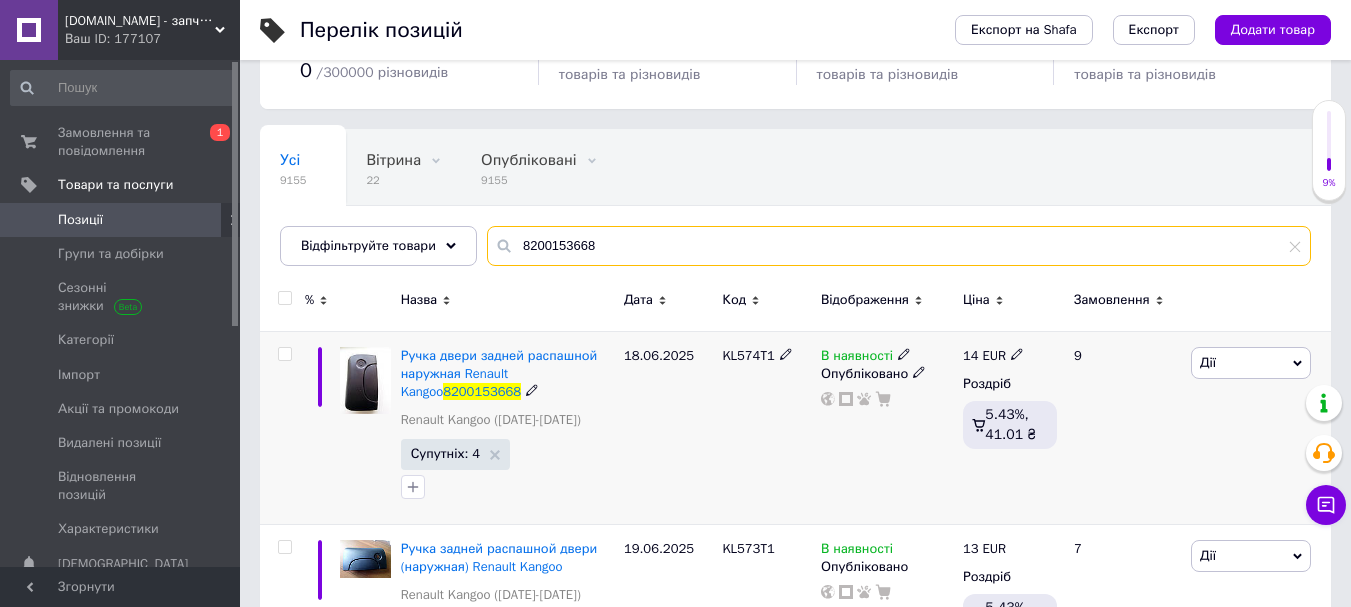 type on "8200153668" 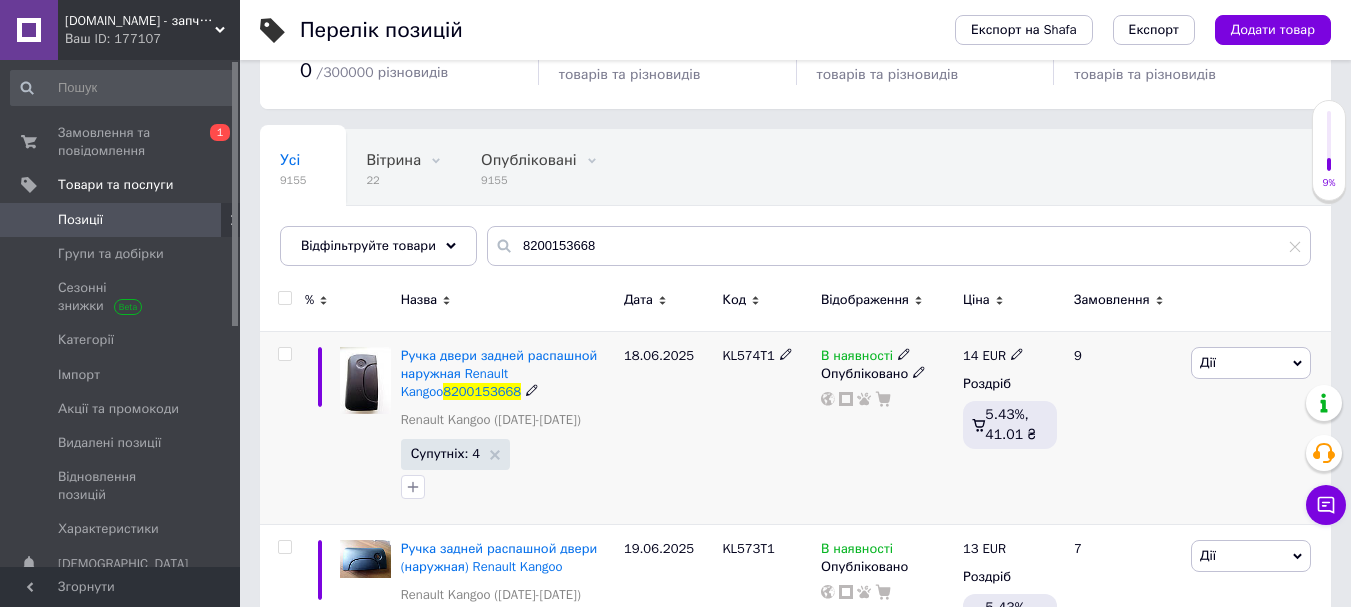 click 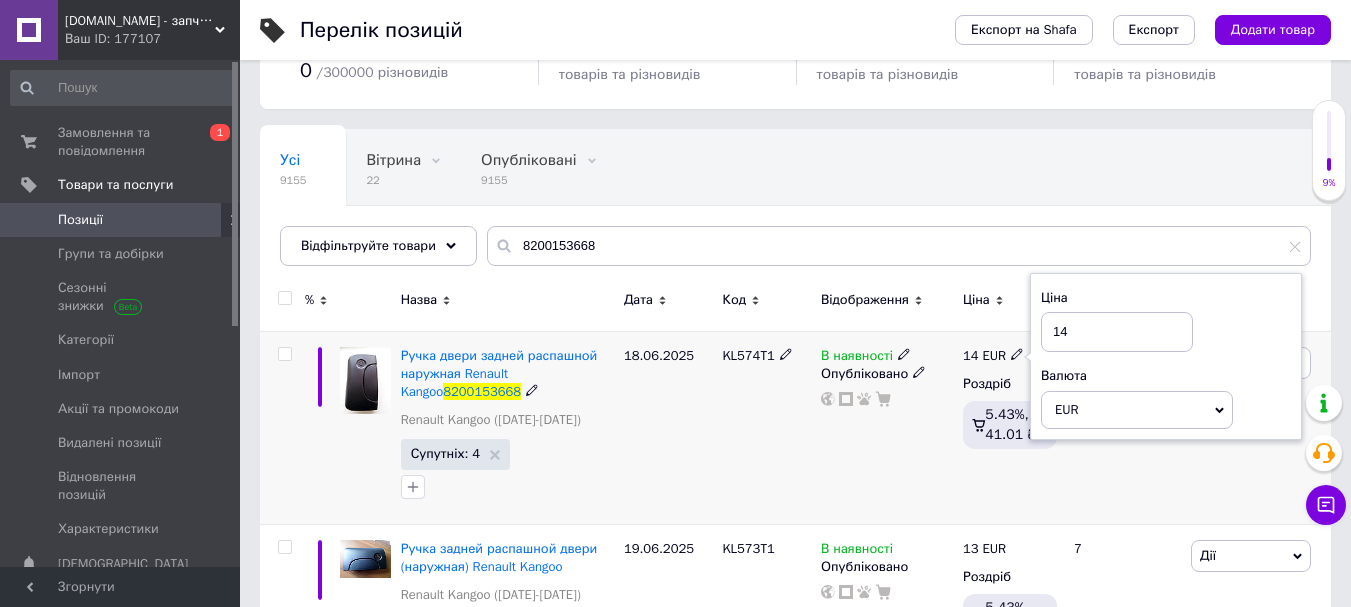 drag, startPoint x: 1062, startPoint y: 330, endPoint x: 1091, endPoint y: 330, distance: 29 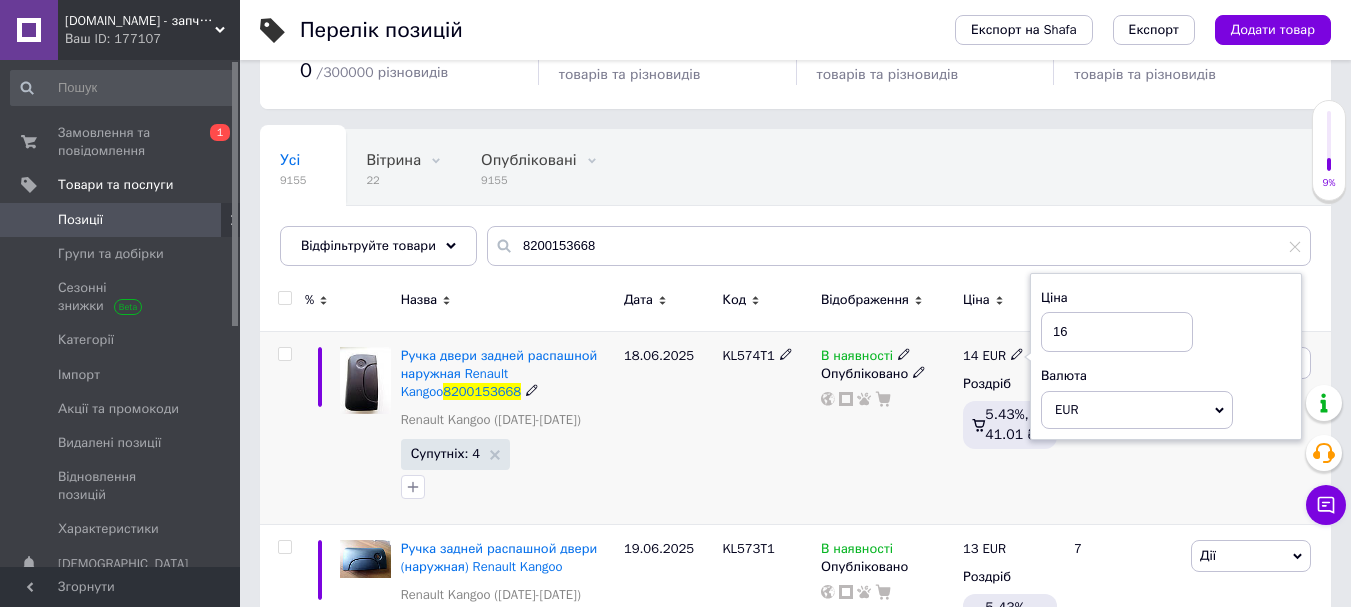 type on "16" 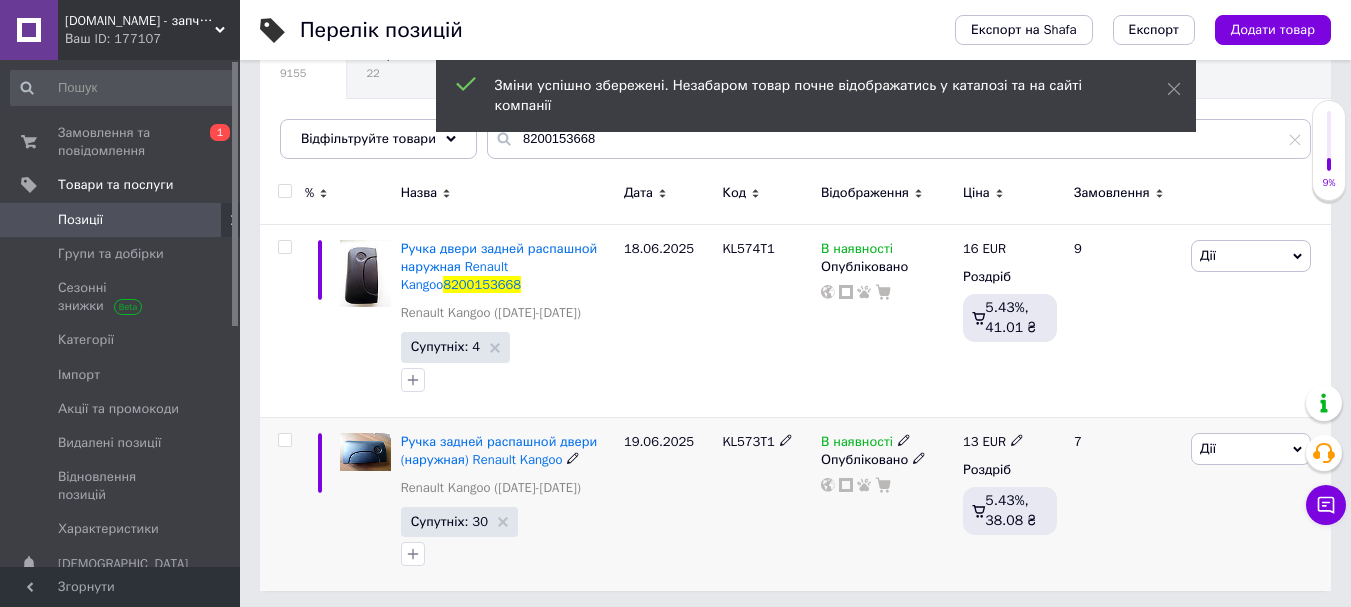 scroll, scrollTop: 211, scrollLeft: 0, axis: vertical 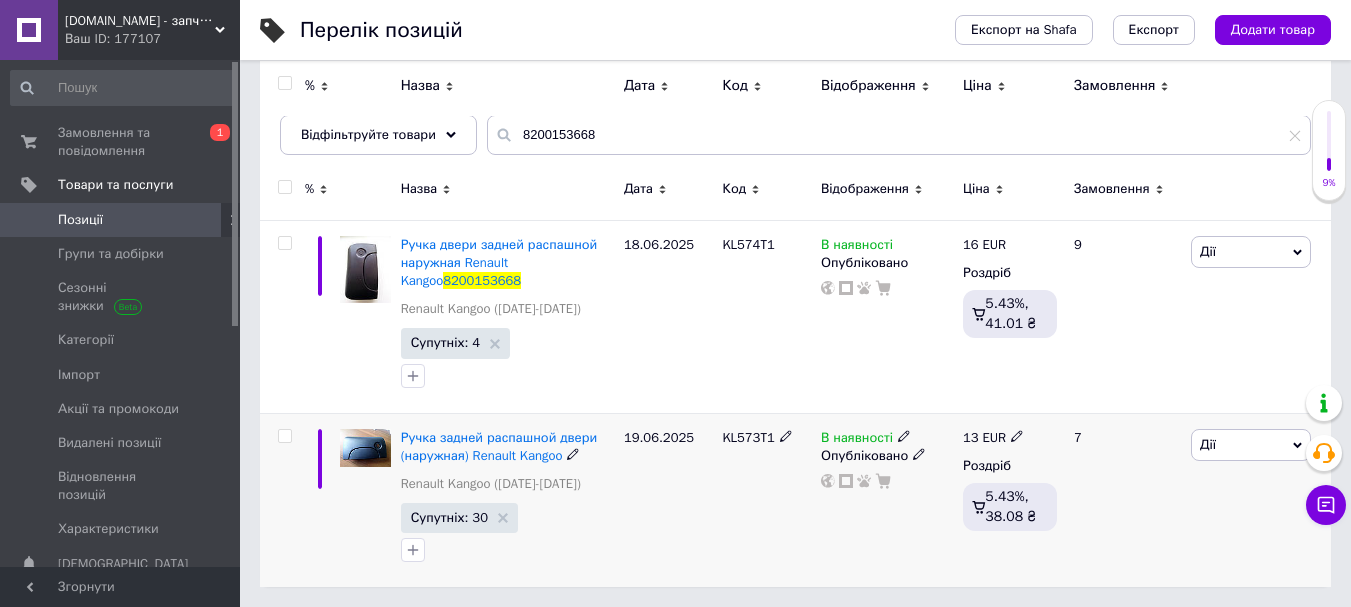 click 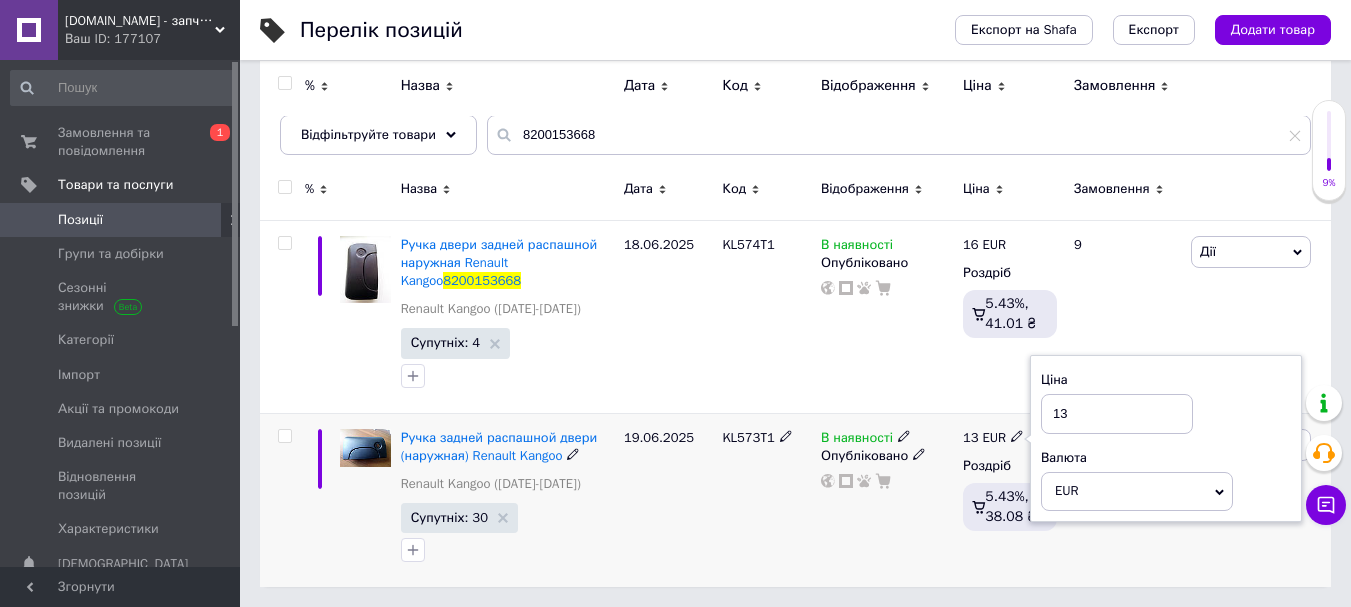 drag, startPoint x: 1062, startPoint y: 411, endPoint x: 1092, endPoint y: 411, distance: 30 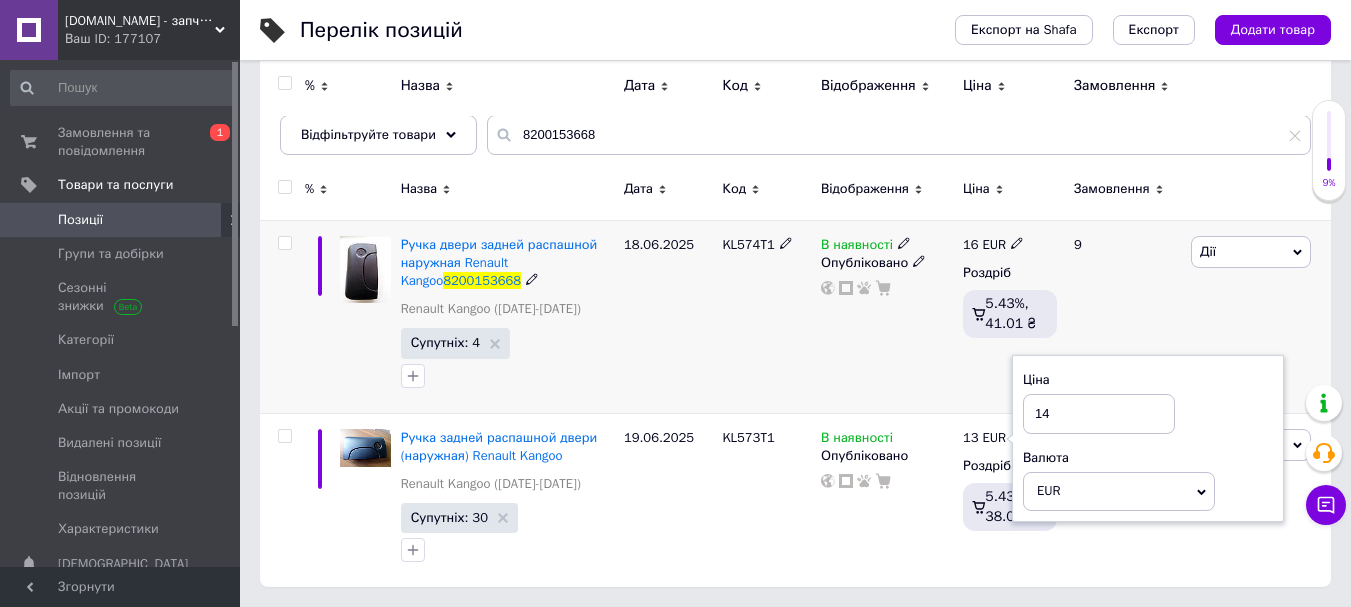 type on "14" 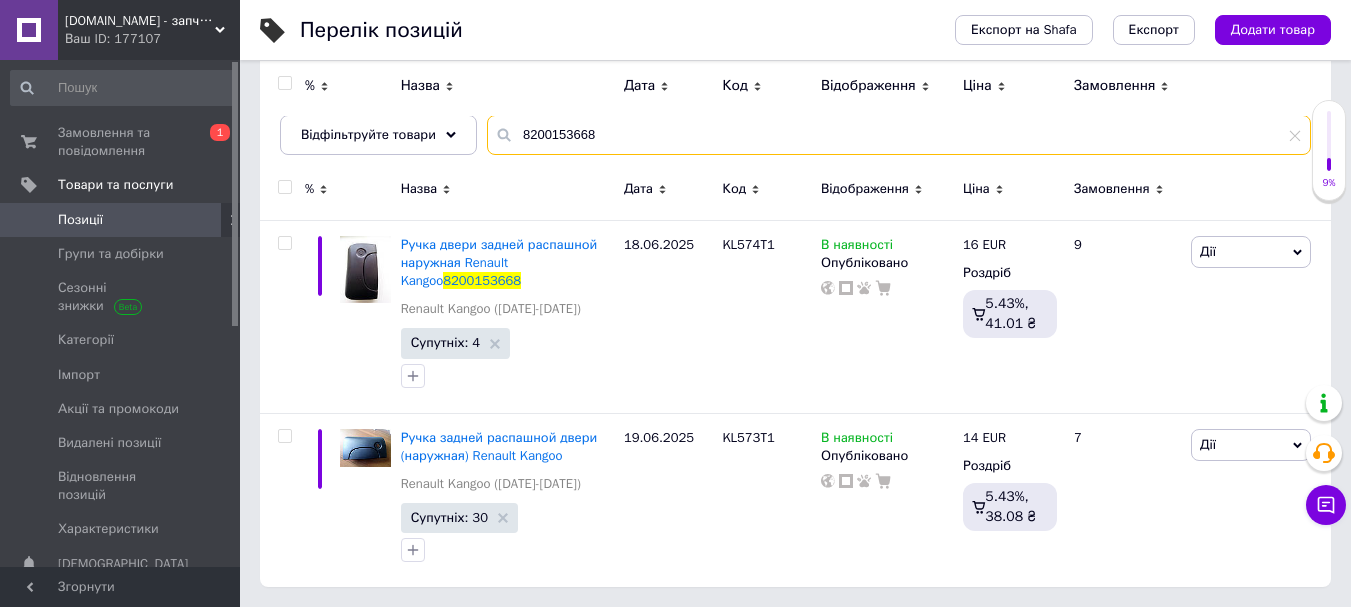 drag, startPoint x: 610, startPoint y: 140, endPoint x: 518, endPoint y: 124, distance: 93.38094 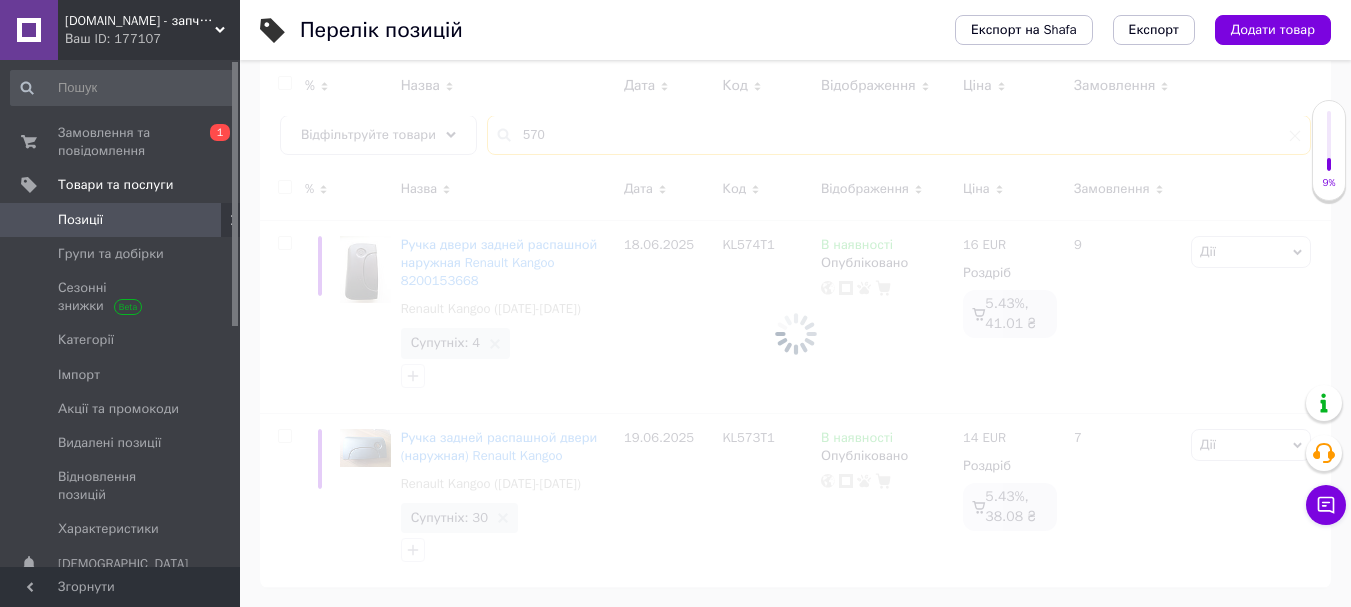 click on "570" at bounding box center [899, 135] 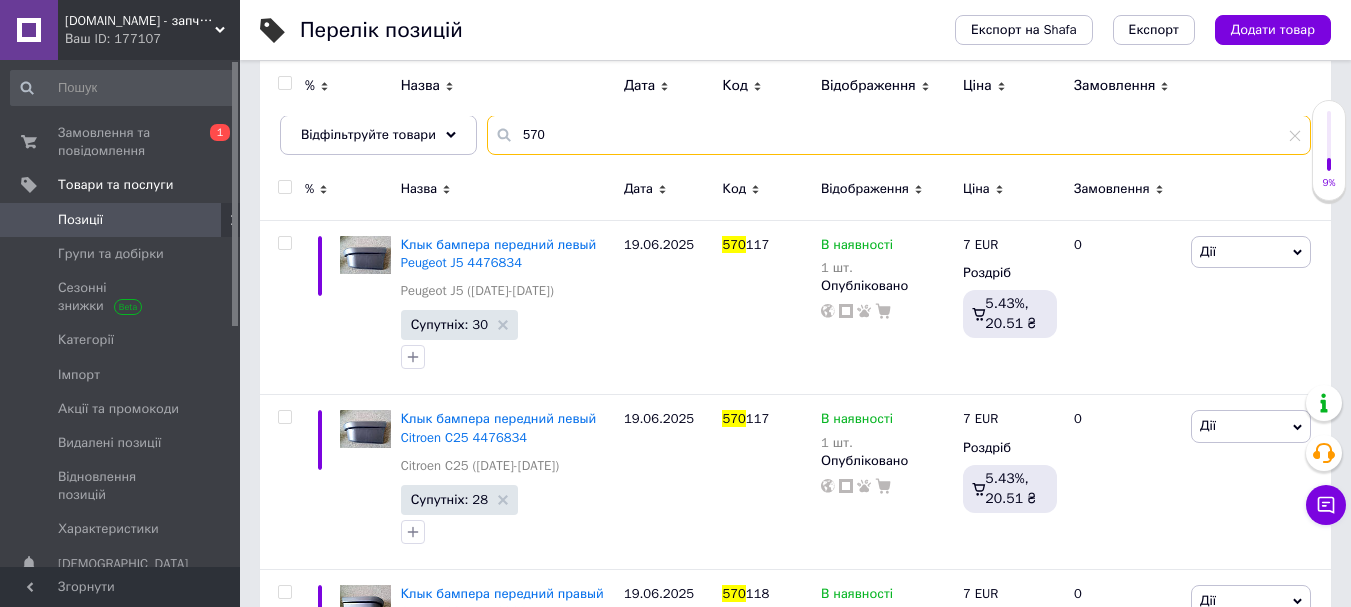 click on "570" at bounding box center [899, 135] 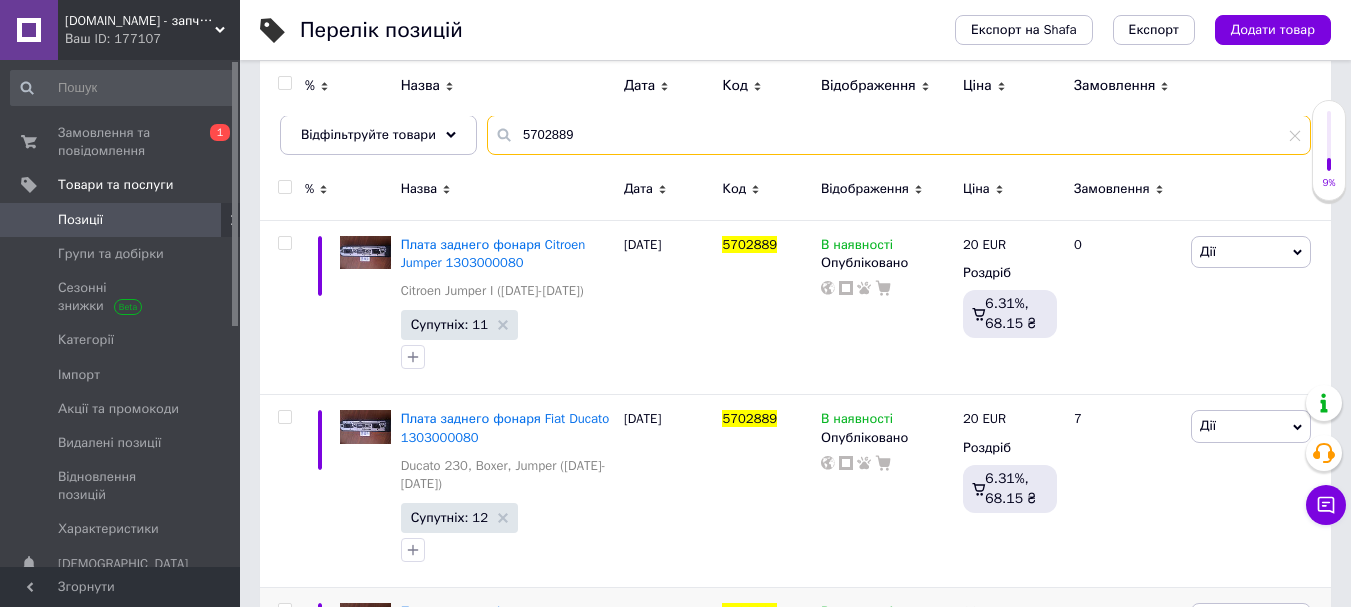 type on "5702889" 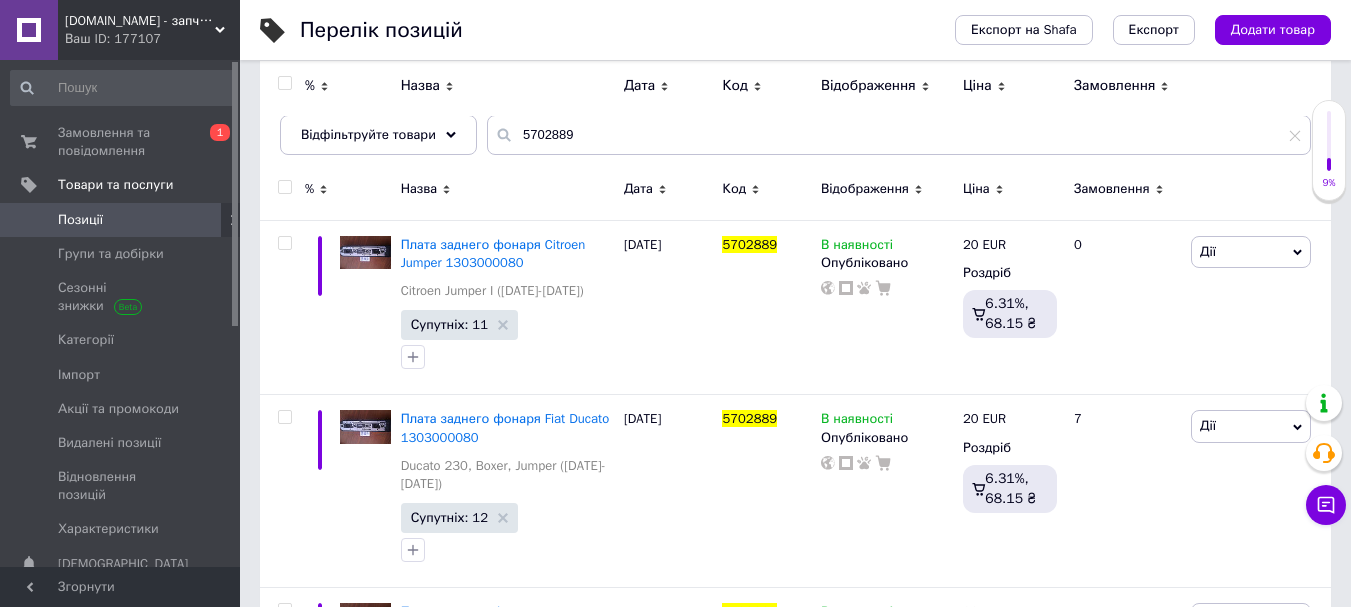 drag, startPoint x: 1299, startPoint y: 134, endPoint x: 1106, endPoint y: 97, distance: 196.51463 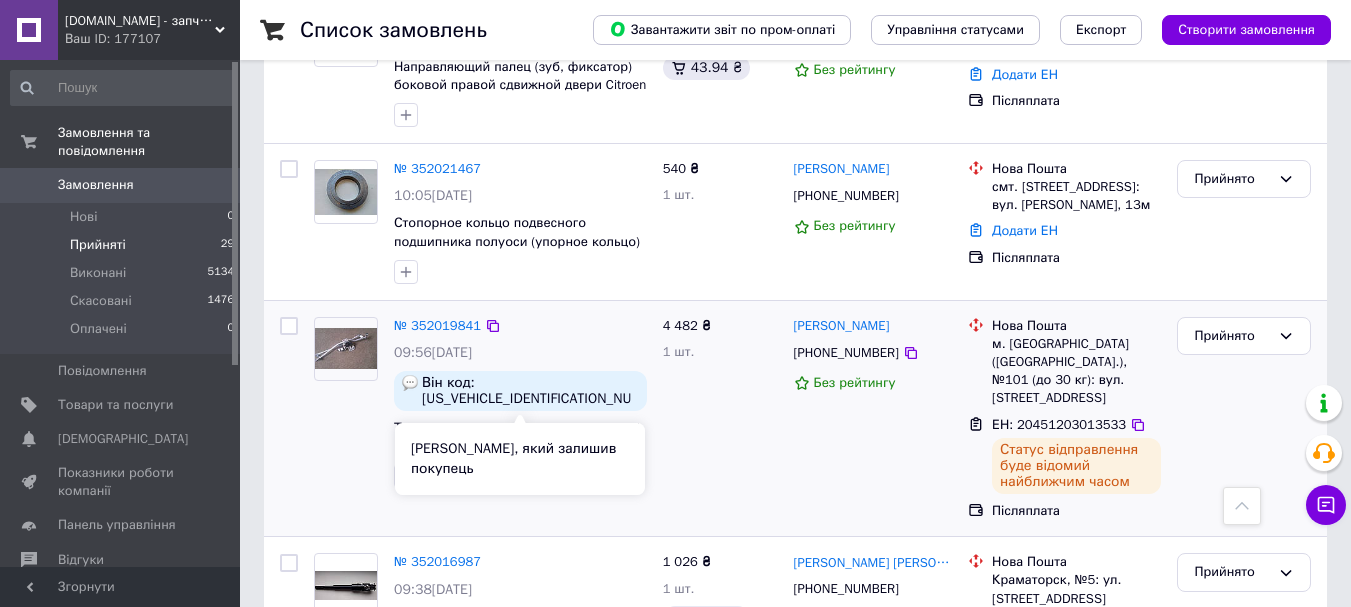 scroll, scrollTop: 0, scrollLeft: 0, axis: both 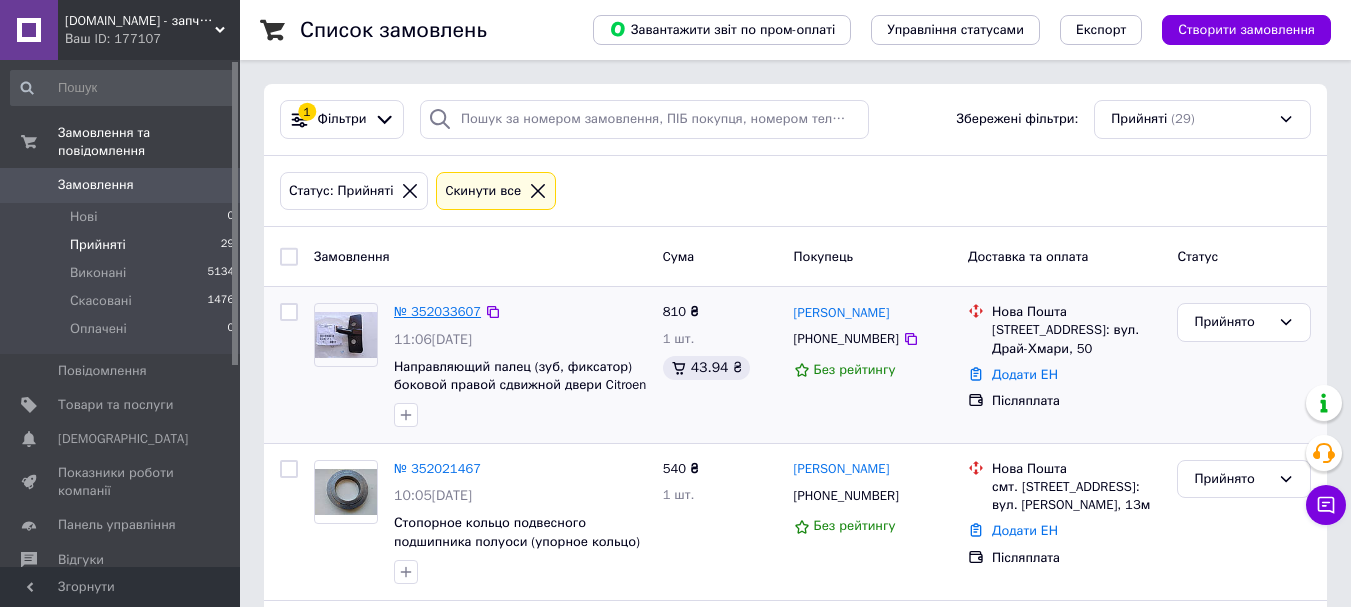 click on "№ 352033607" at bounding box center (437, 311) 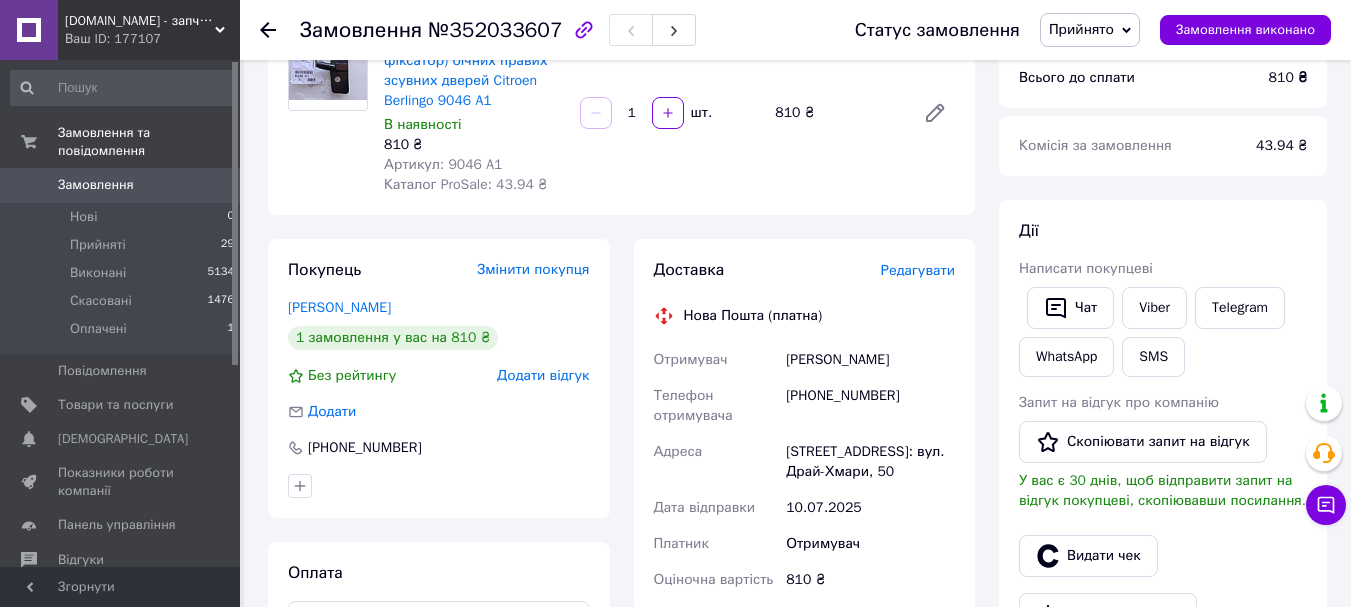 scroll, scrollTop: 300, scrollLeft: 0, axis: vertical 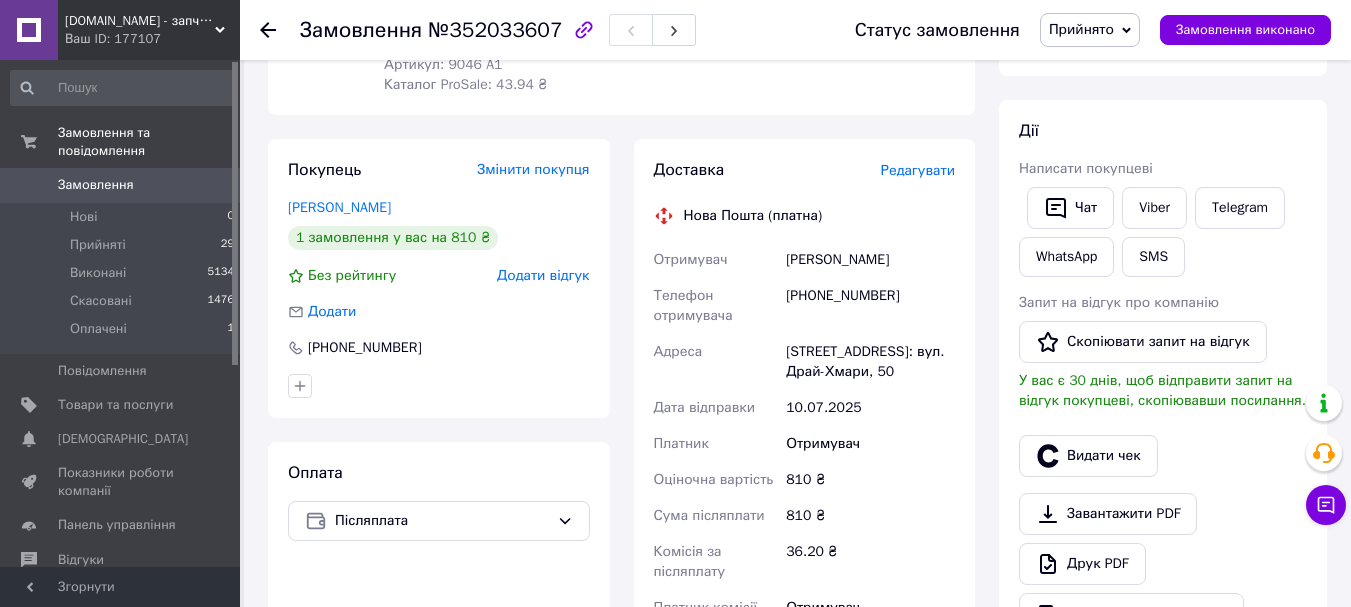 click 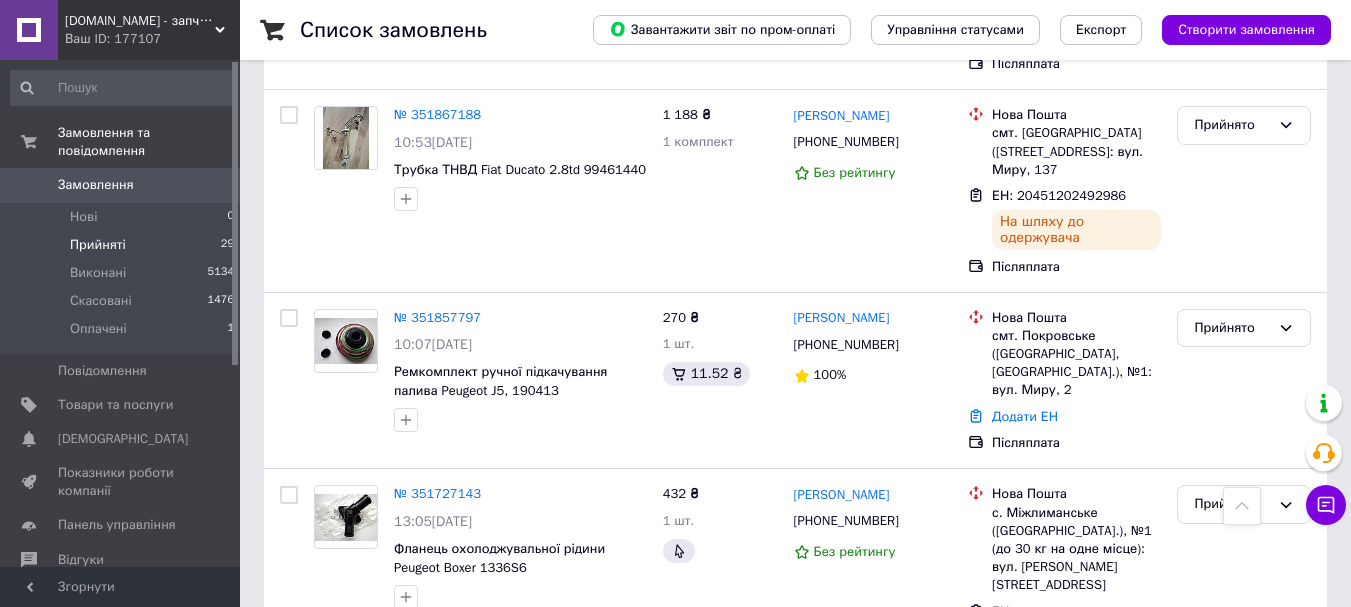 scroll, scrollTop: 1900, scrollLeft: 0, axis: vertical 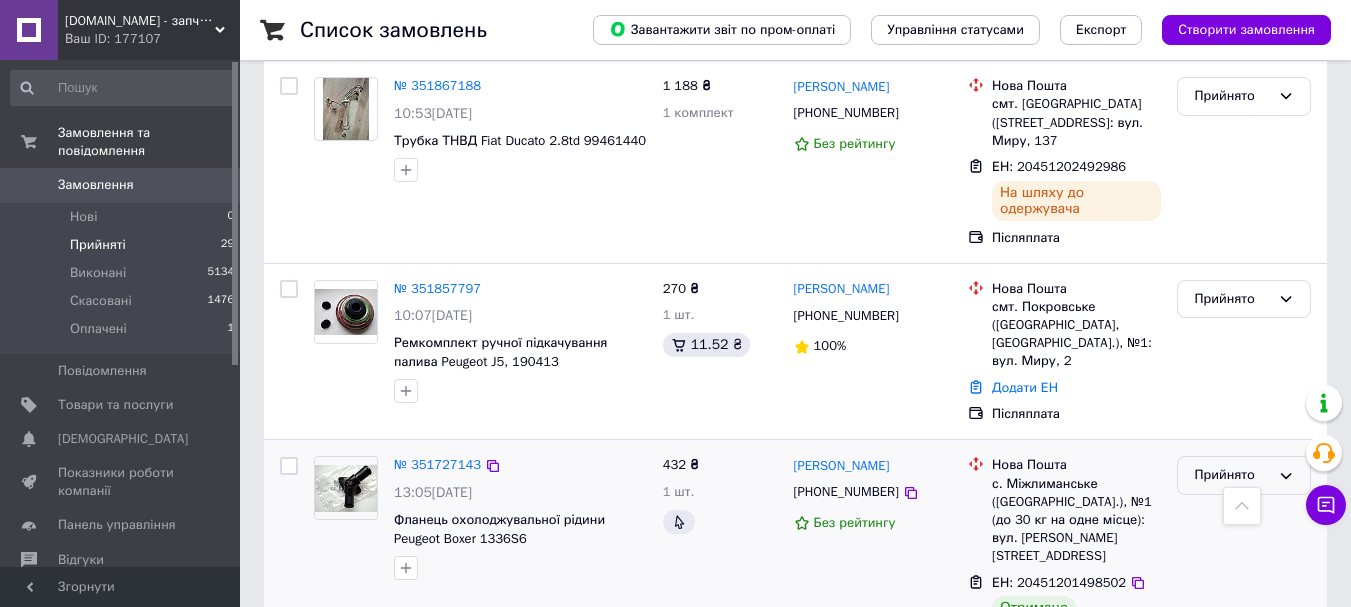 click on "Прийнято" at bounding box center [1232, 475] 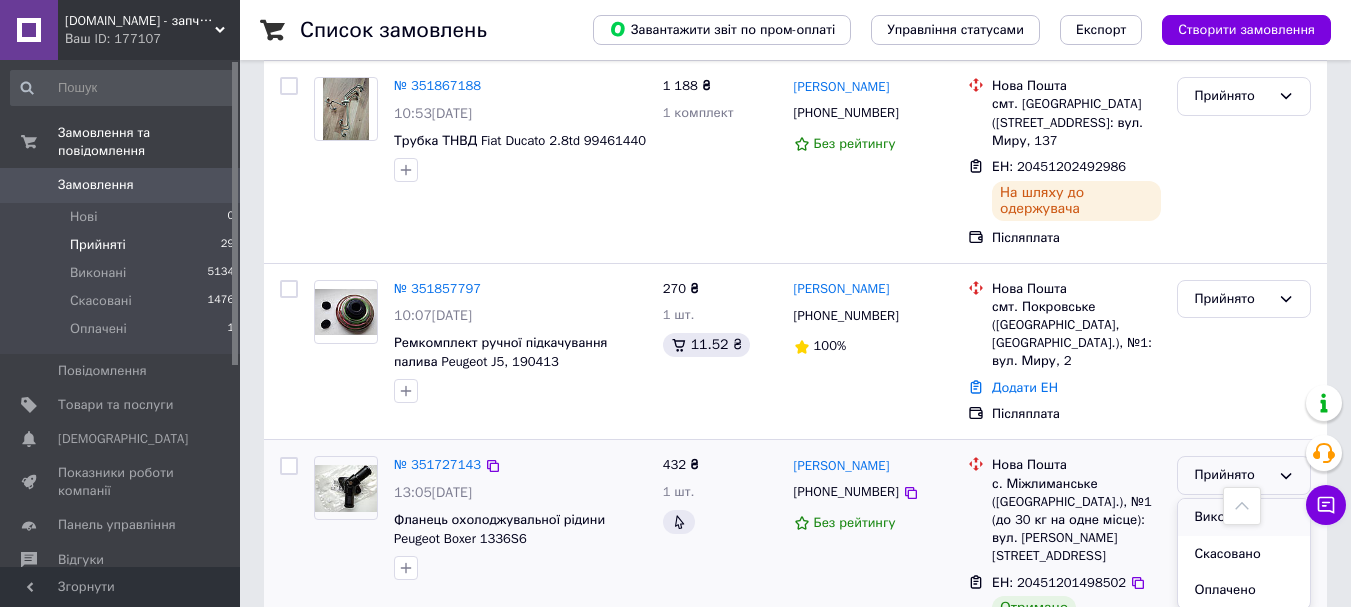 click on "Виконано" at bounding box center [1244, 517] 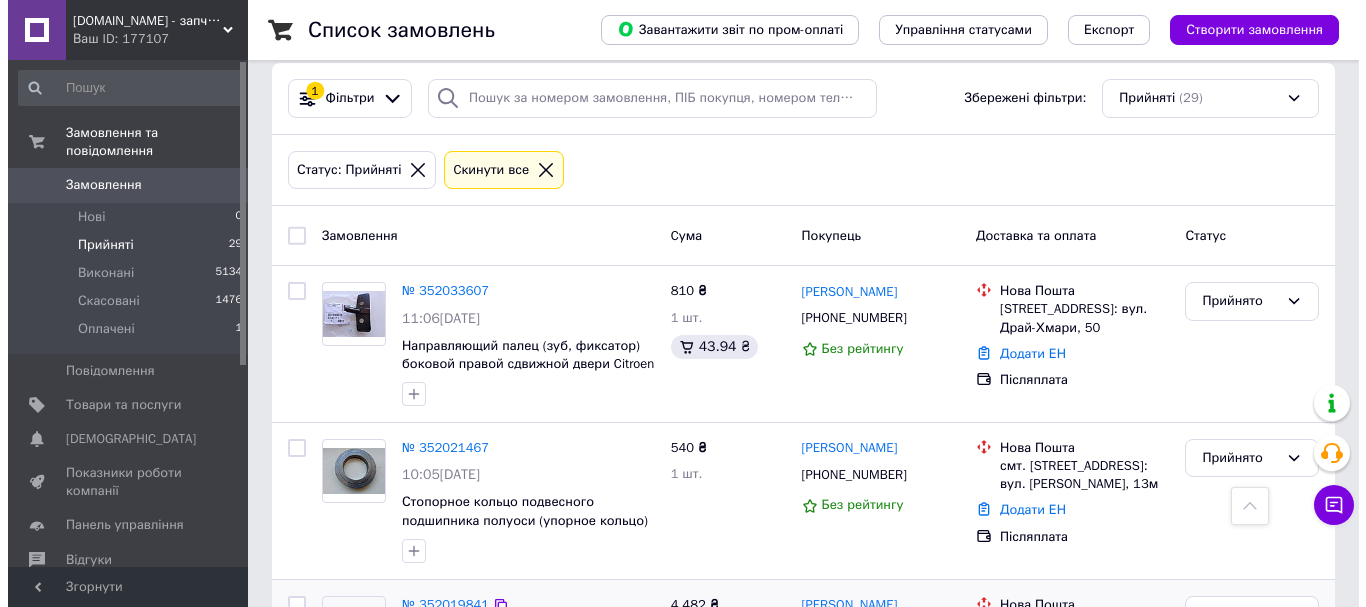 scroll, scrollTop: 0, scrollLeft: 0, axis: both 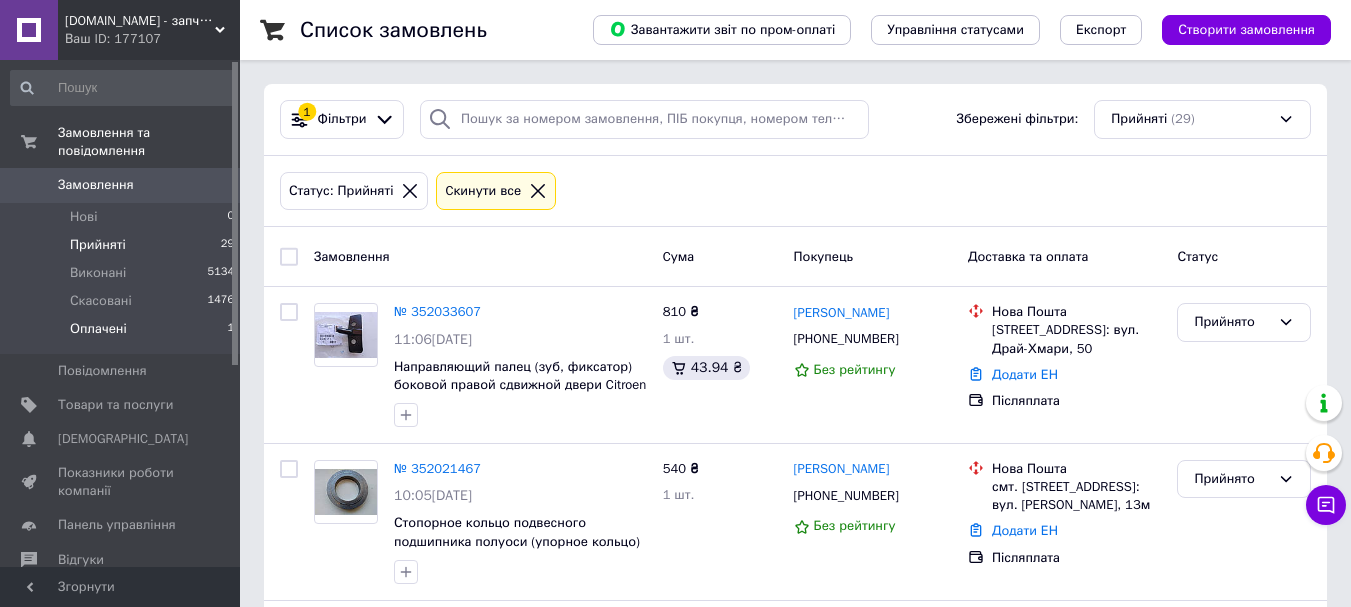 click on "Оплачені" at bounding box center (98, 329) 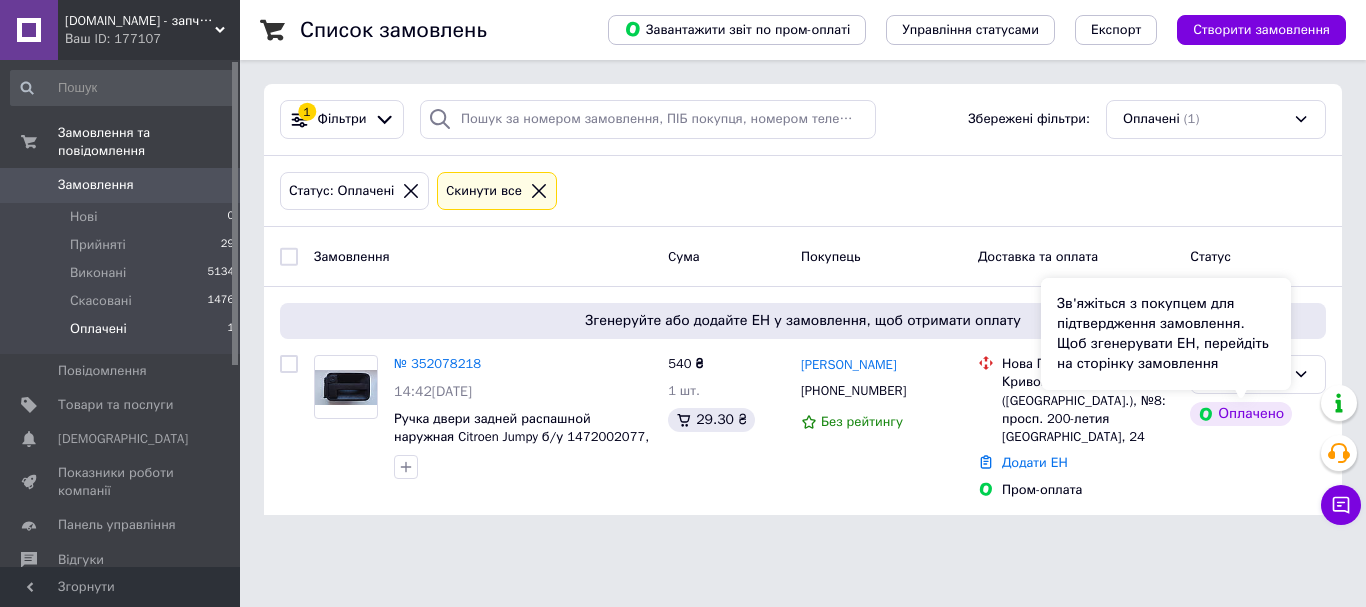 click on "Зв'яжіться з покупцем для підтвердження замовлення.
Щоб згенерувати ЕН, перейдіть на сторінку замовлення" at bounding box center (1166, 334) 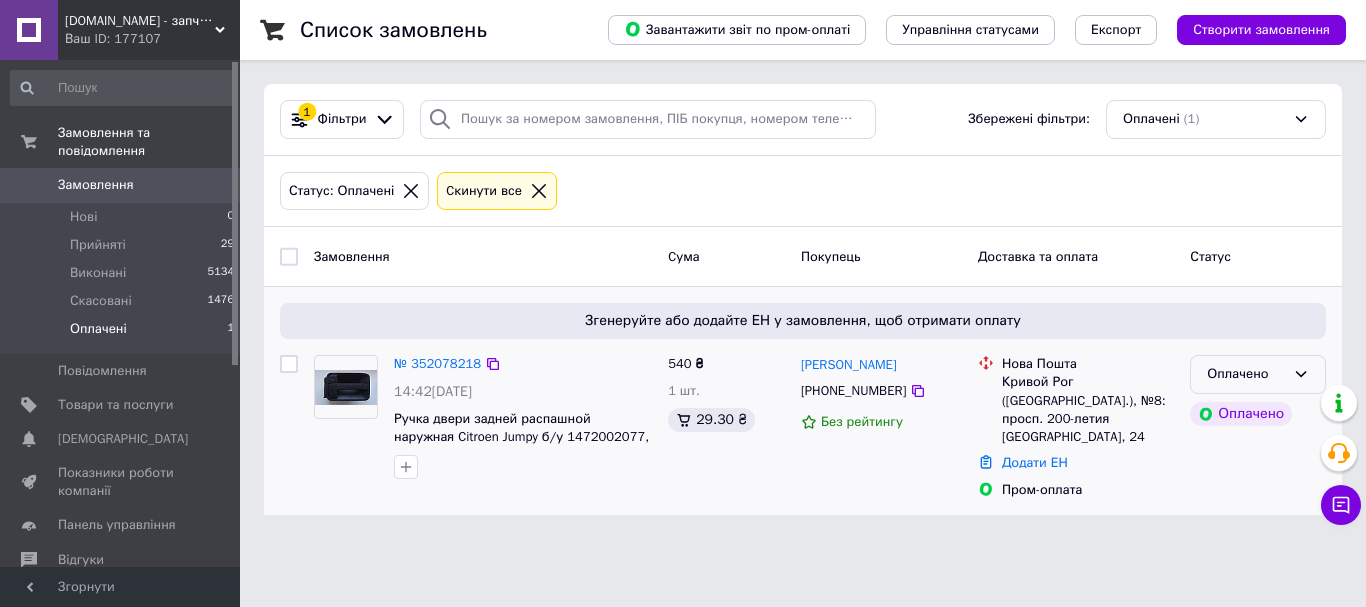 click 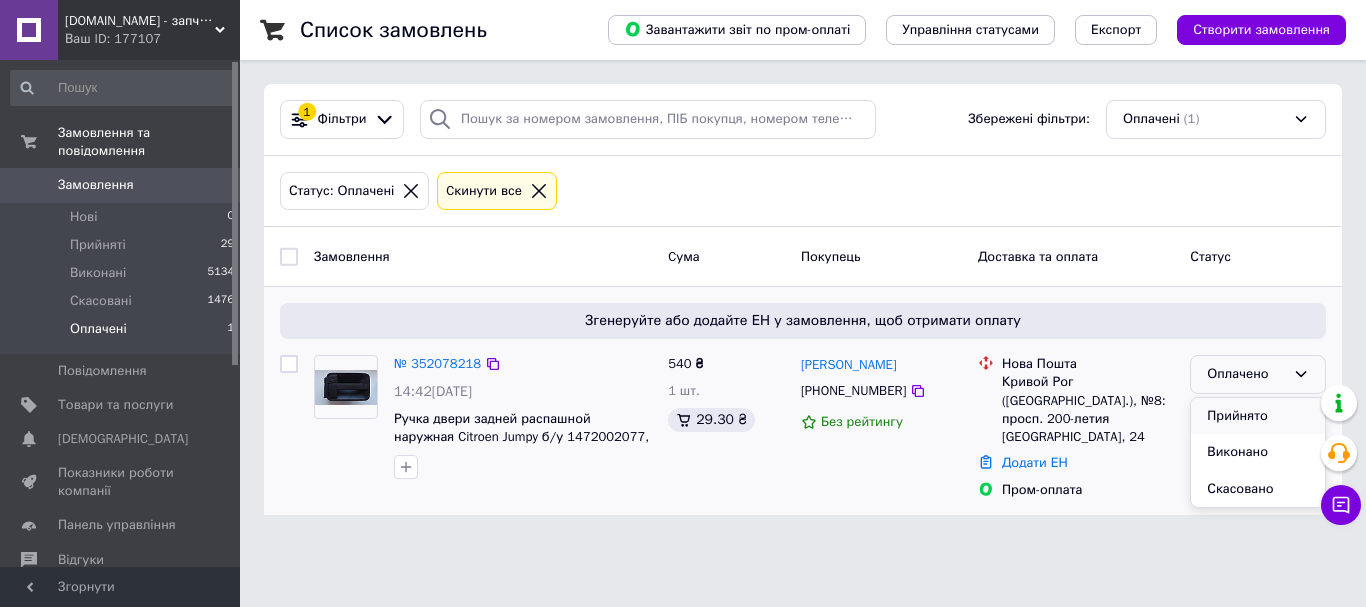 click on "Прийнято" at bounding box center (1258, 416) 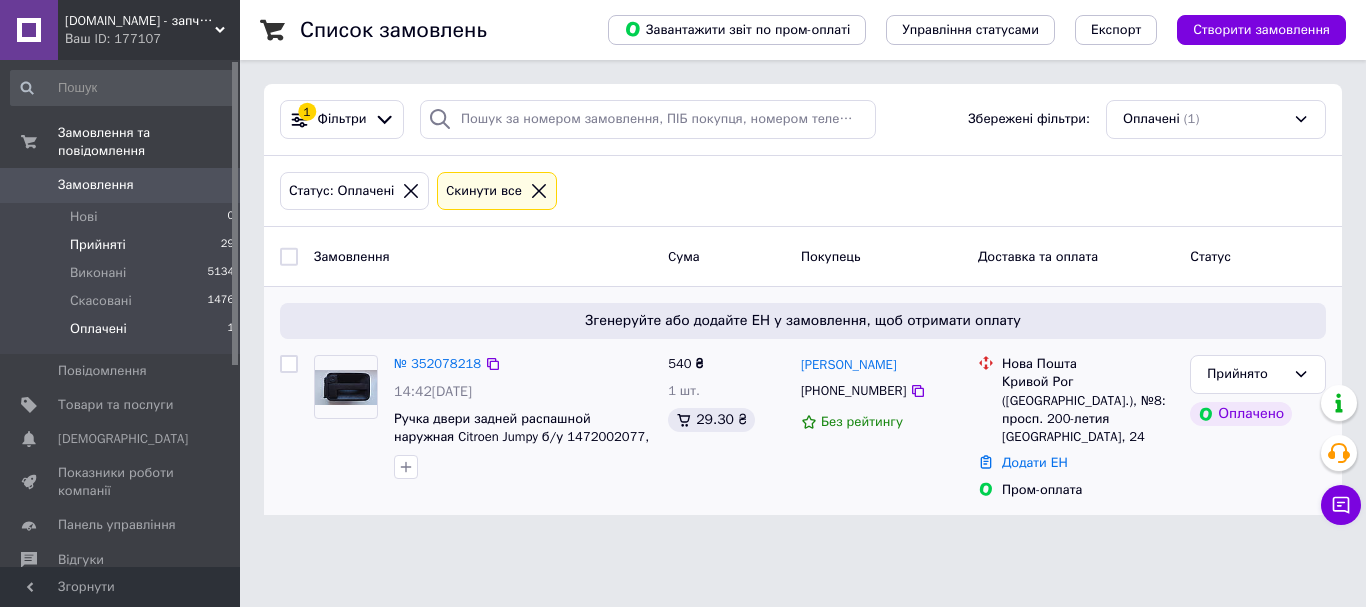 click on "Прийняті" at bounding box center [98, 245] 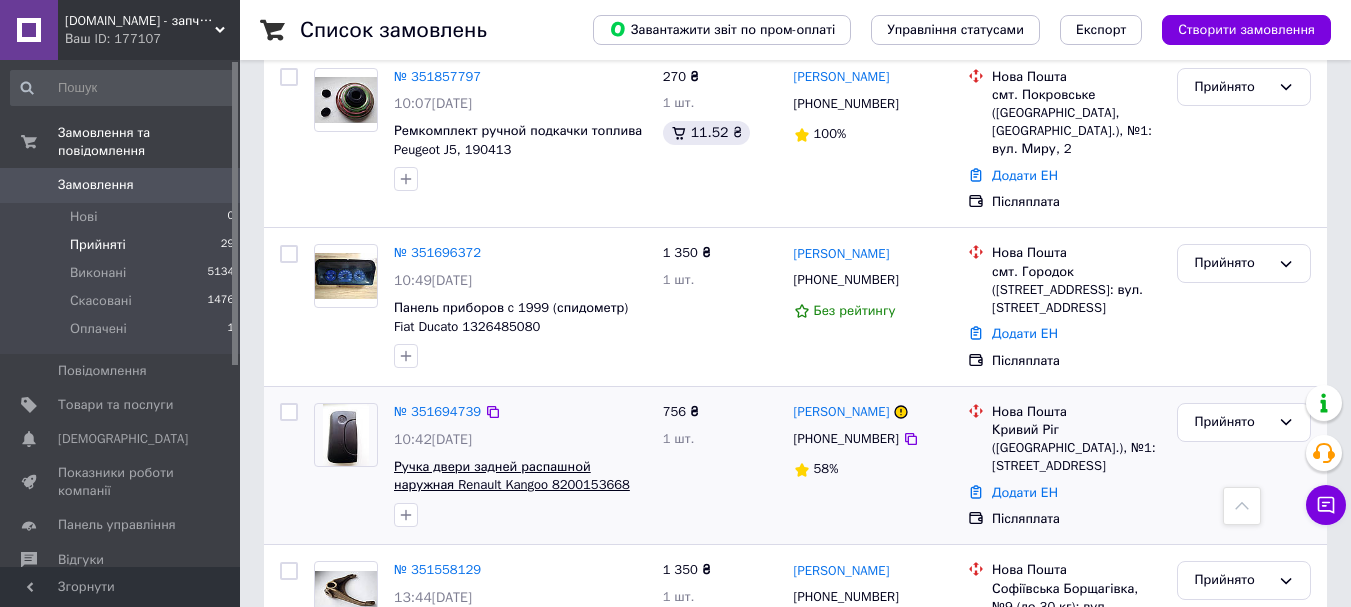 scroll, scrollTop: 2100, scrollLeft: 0, axis: vertical 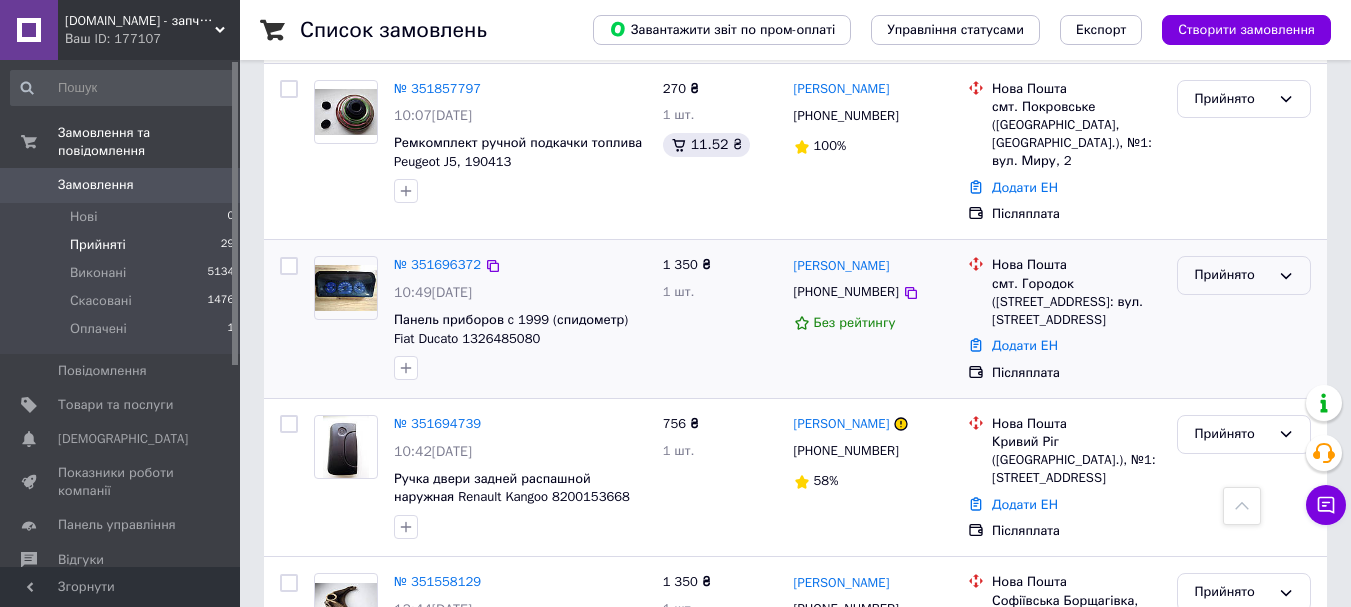 click on "Прийнято" at bounding box center [1232, 275] 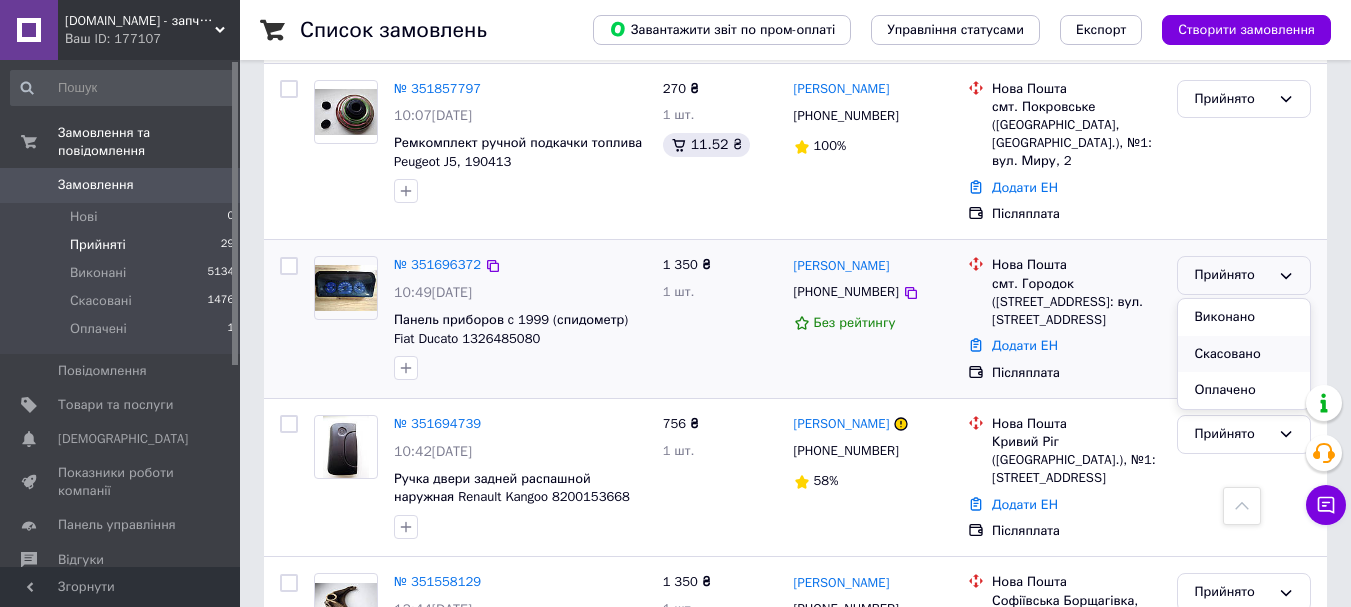 click on "Скасовано" at bounding box center [1244, 354] 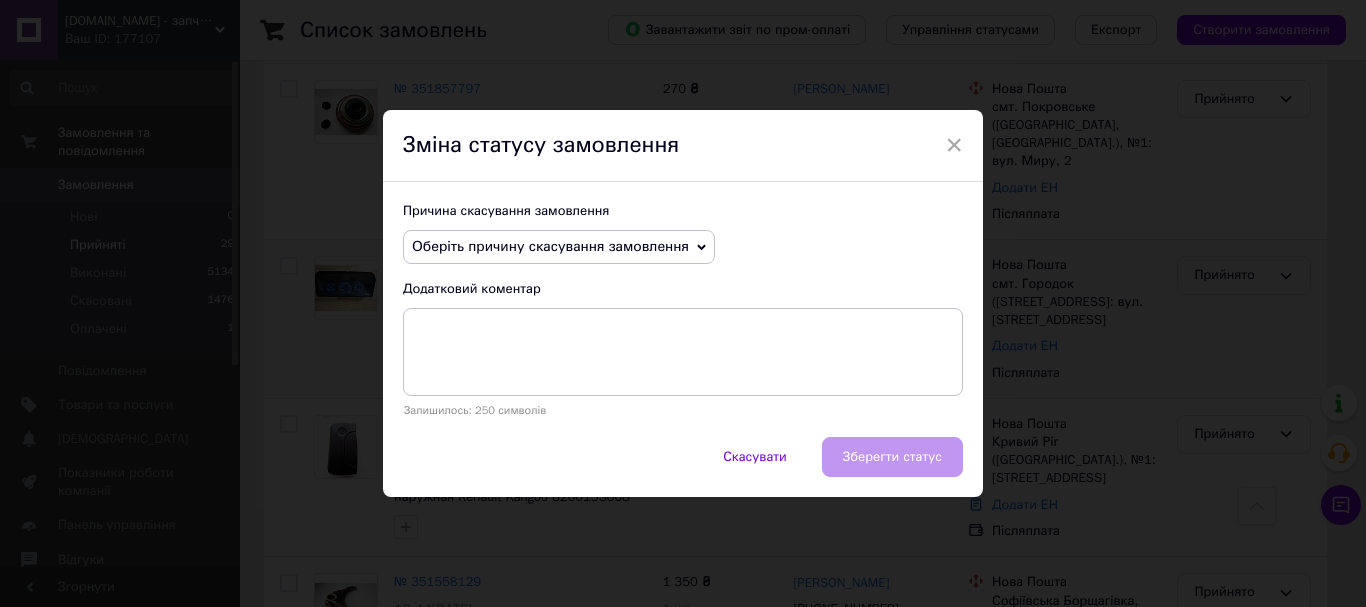 click on "Оберіть причину скасування замовлення" at bounding box center [550, 246] 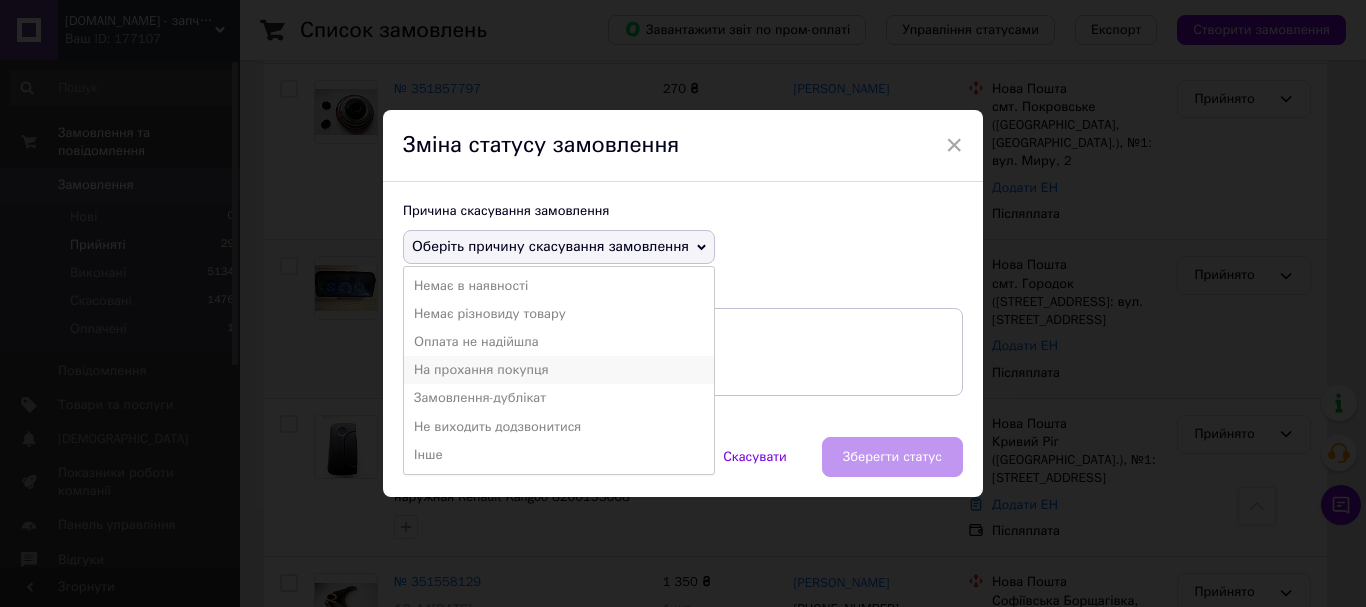 click on "На прохання покупця" at bounding box center (559, 370) 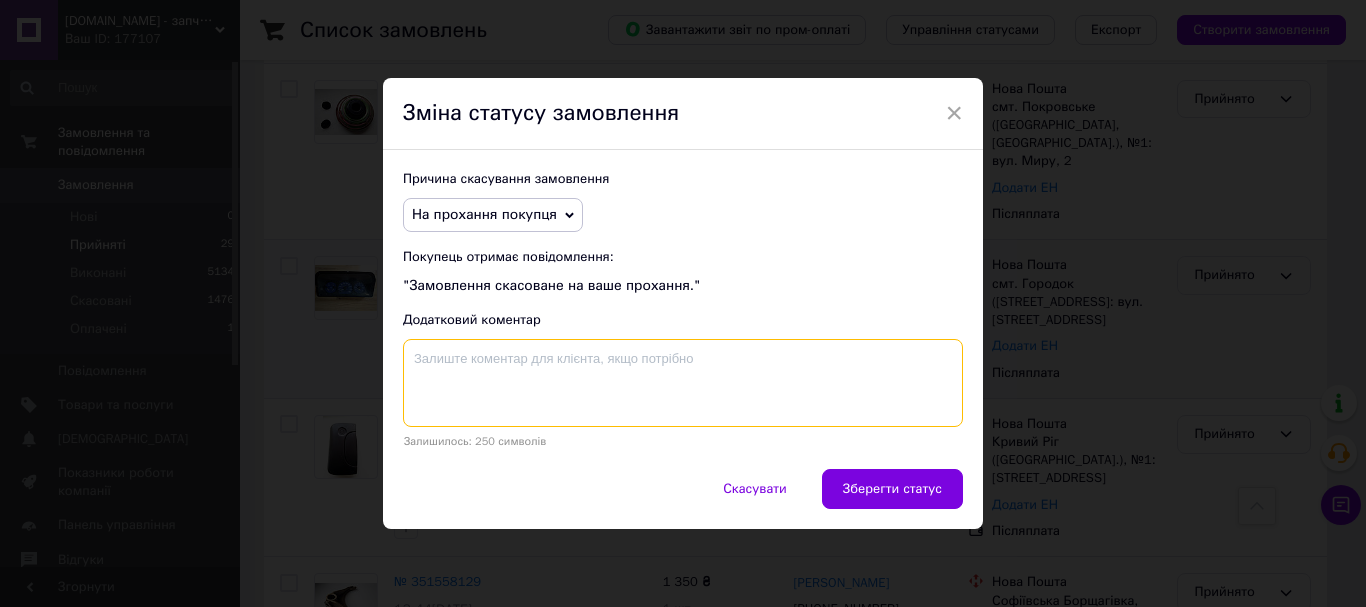 click at bounding box center [683, 383] 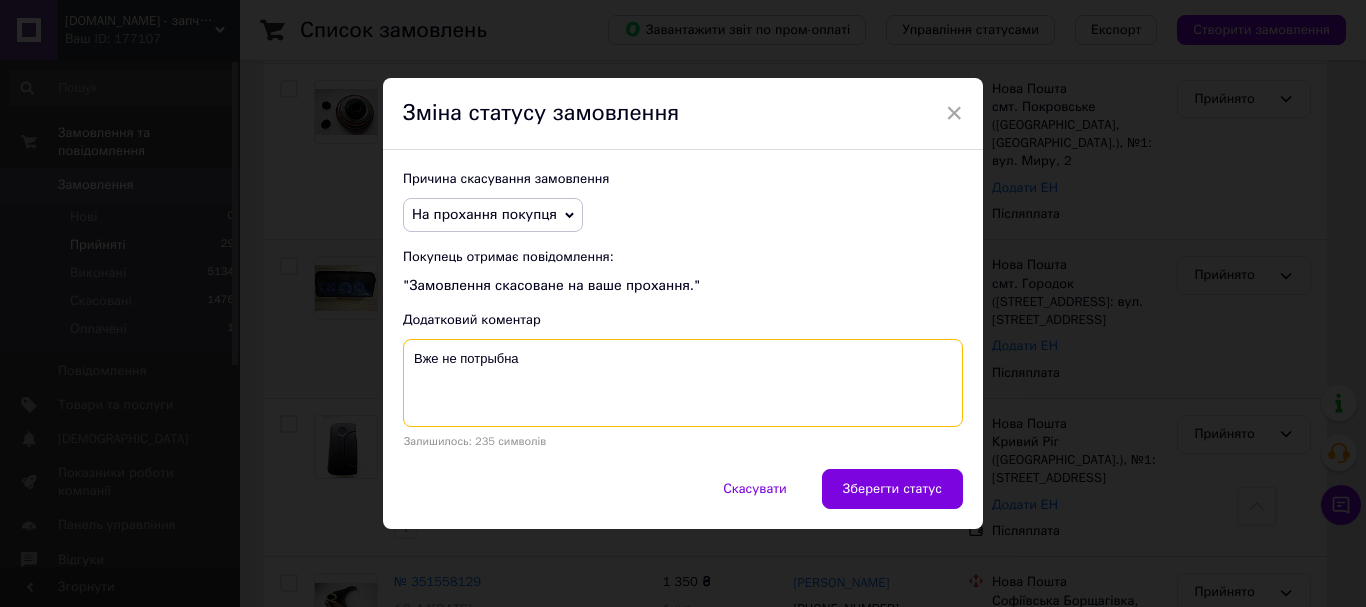 drag, startPoint x: 481, startPoint y: 357, endPoint x: 491, endPoint y: 359, distance: 10.198039 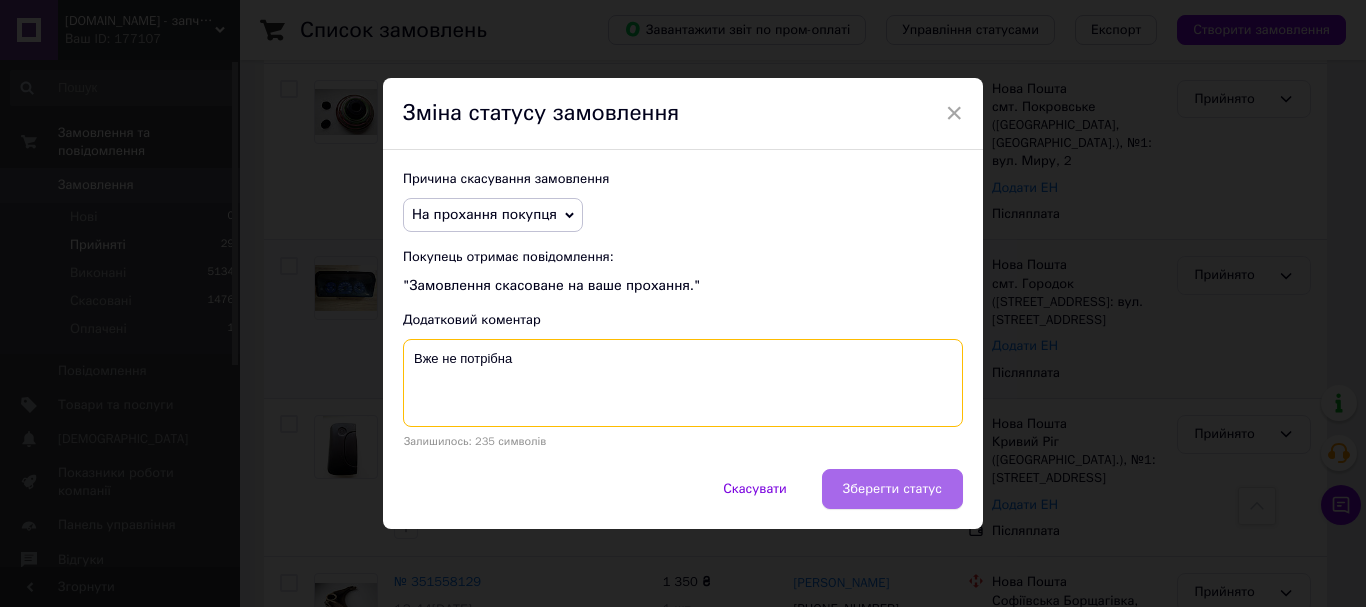type on "Вже не потрібна" 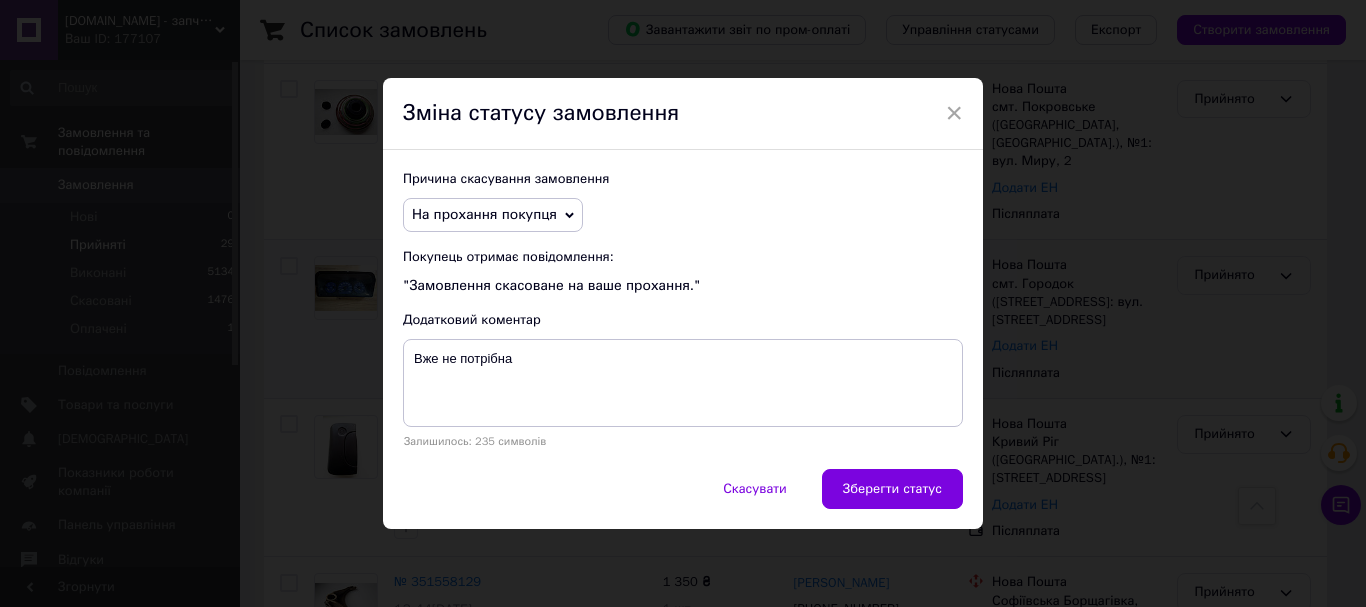 click on "Зберегти статус" at bounding box center (892, 489) 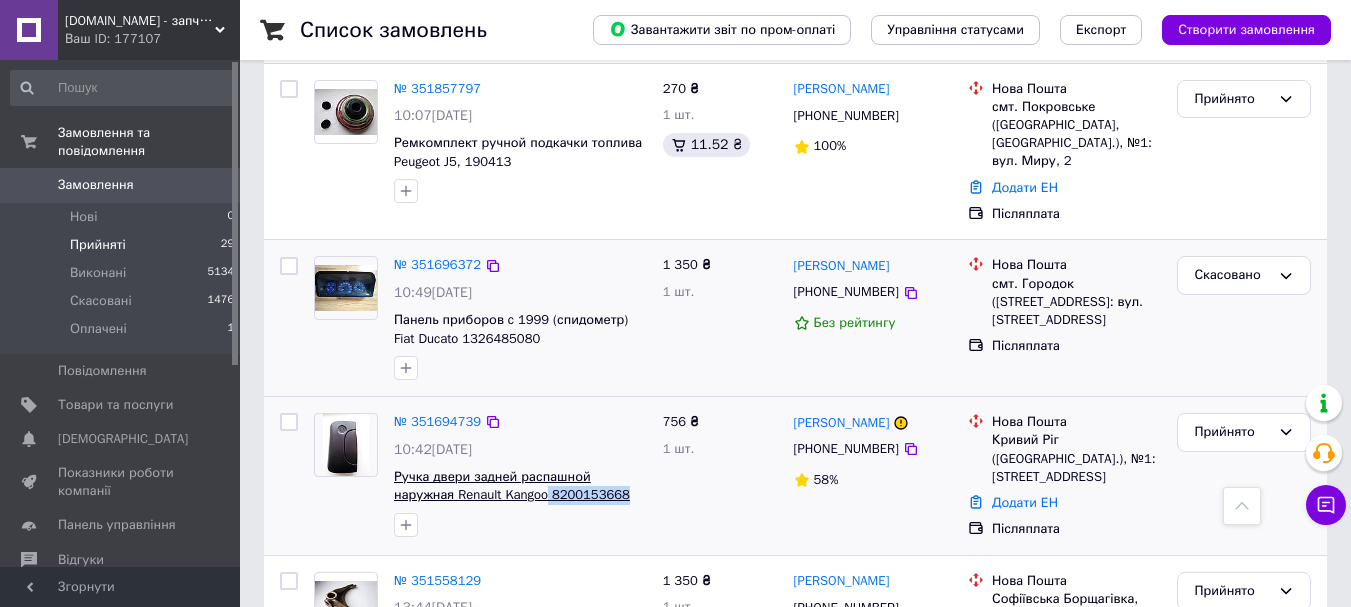 drag, startPoint x: 561, startPoint y: 423, endPoint x: 486, endPoint y: 424, distance: 75.00667 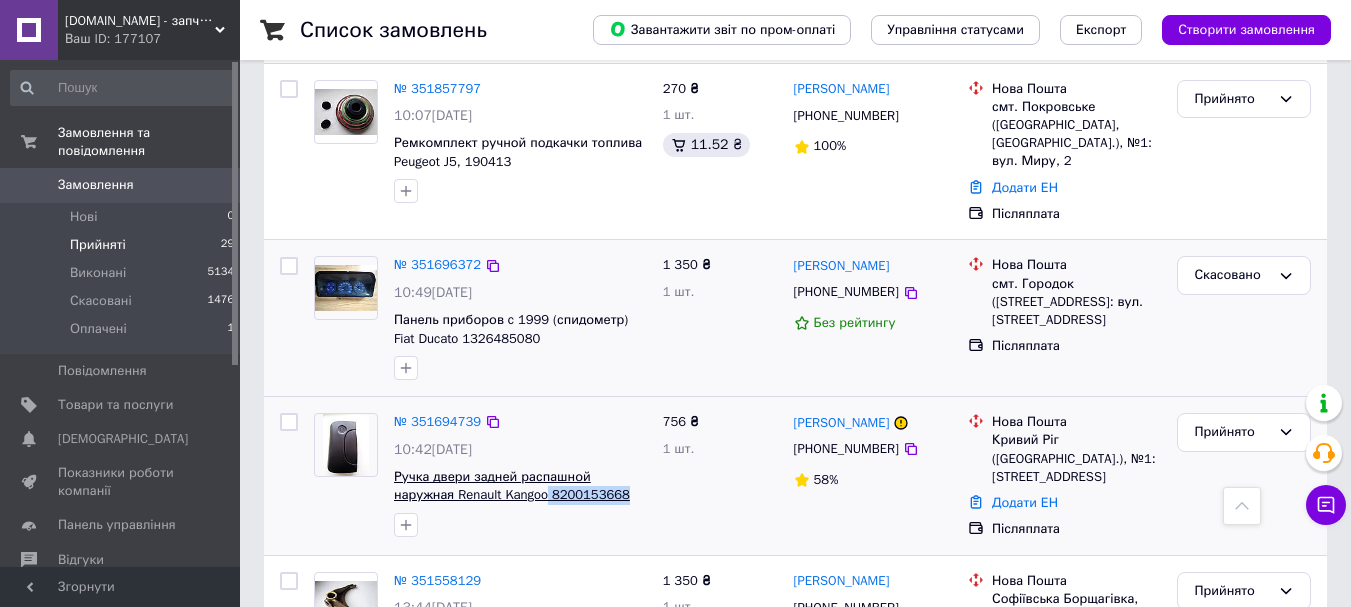 copy on "8200153668" 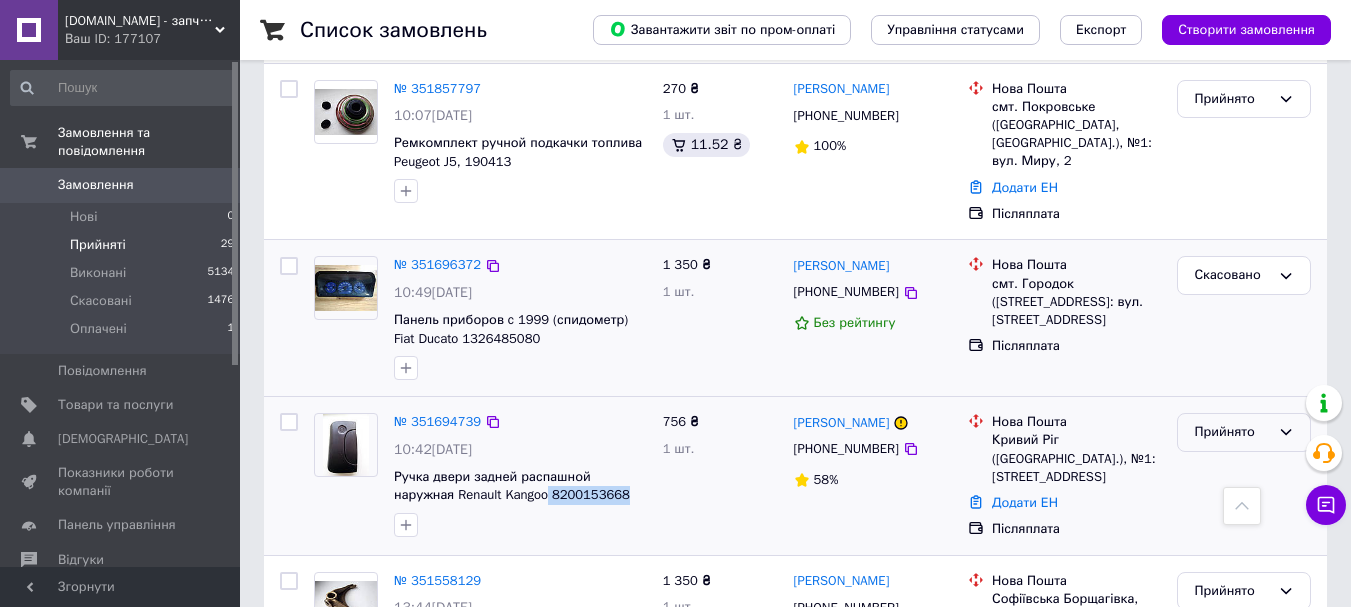 click 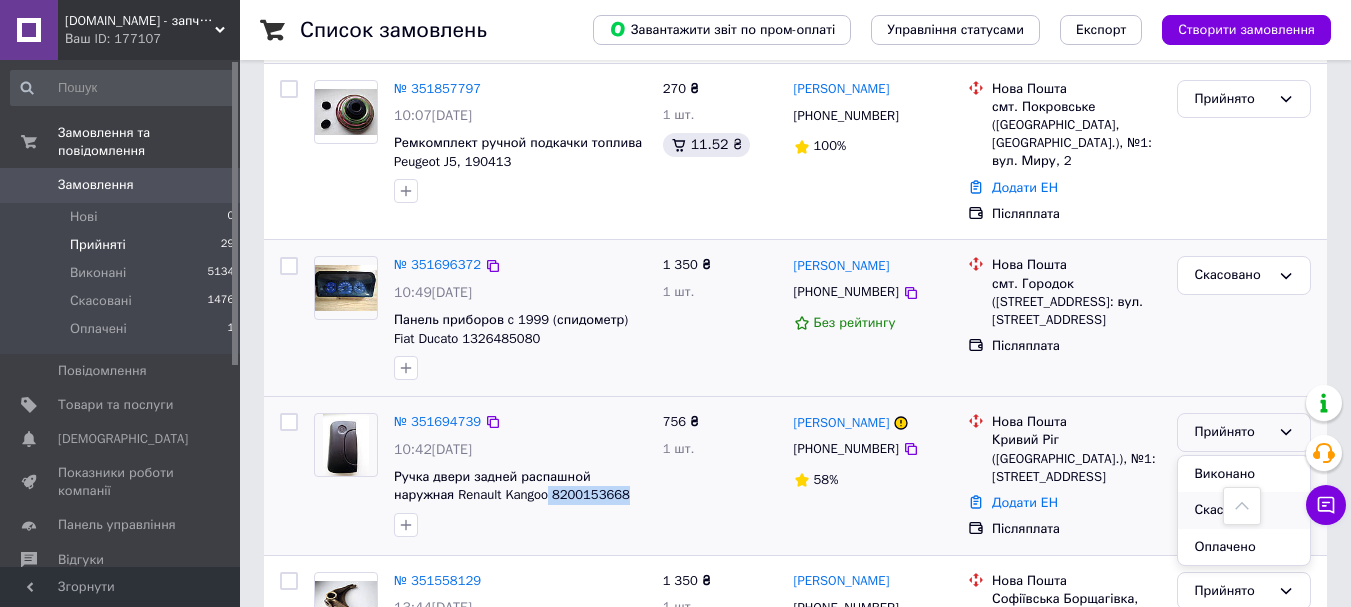 click on "Скасовано" at bounding box center (1244, 510) 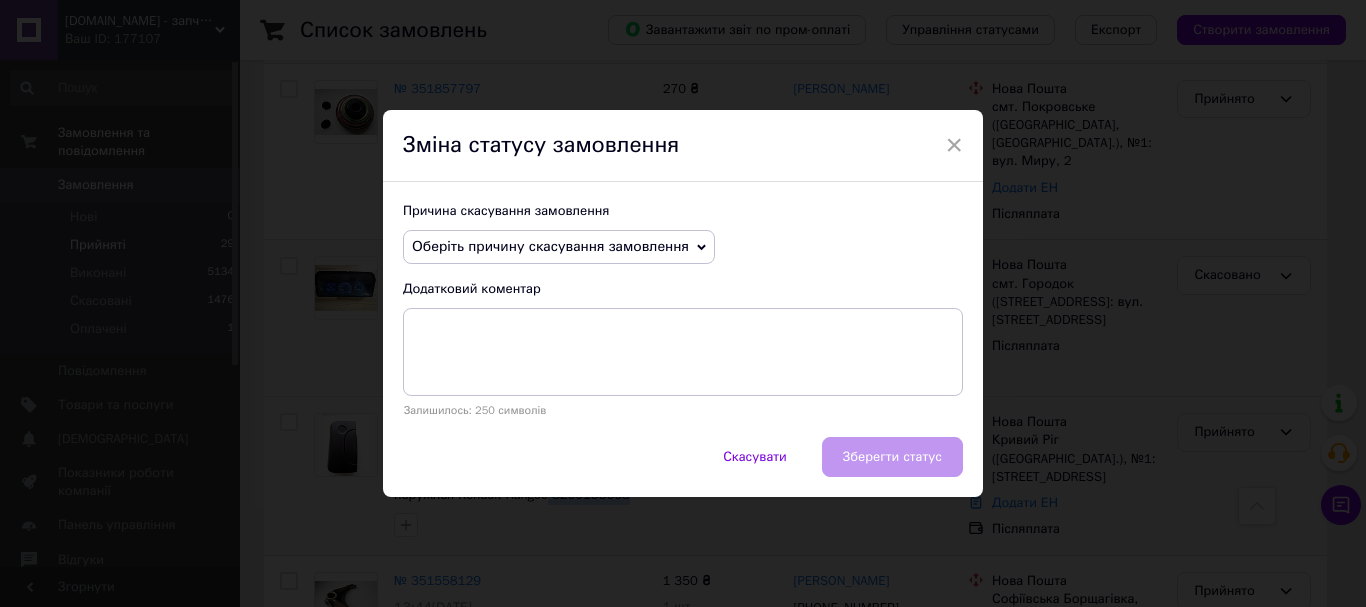 click on "Оберіть причину скасування замовлення" at bounding box center (559, 247) 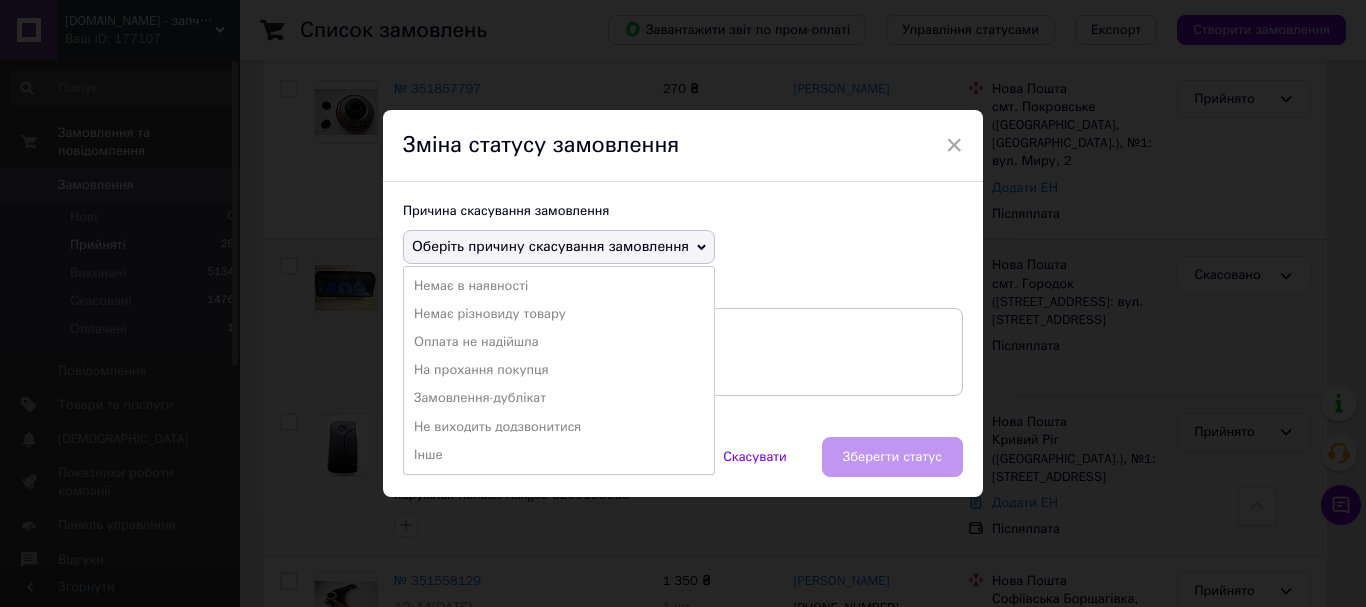 drag, startPoint x: 476, startPoint y: 377, endPoint x: 551, endPoint y: 397, distance: 77.62087 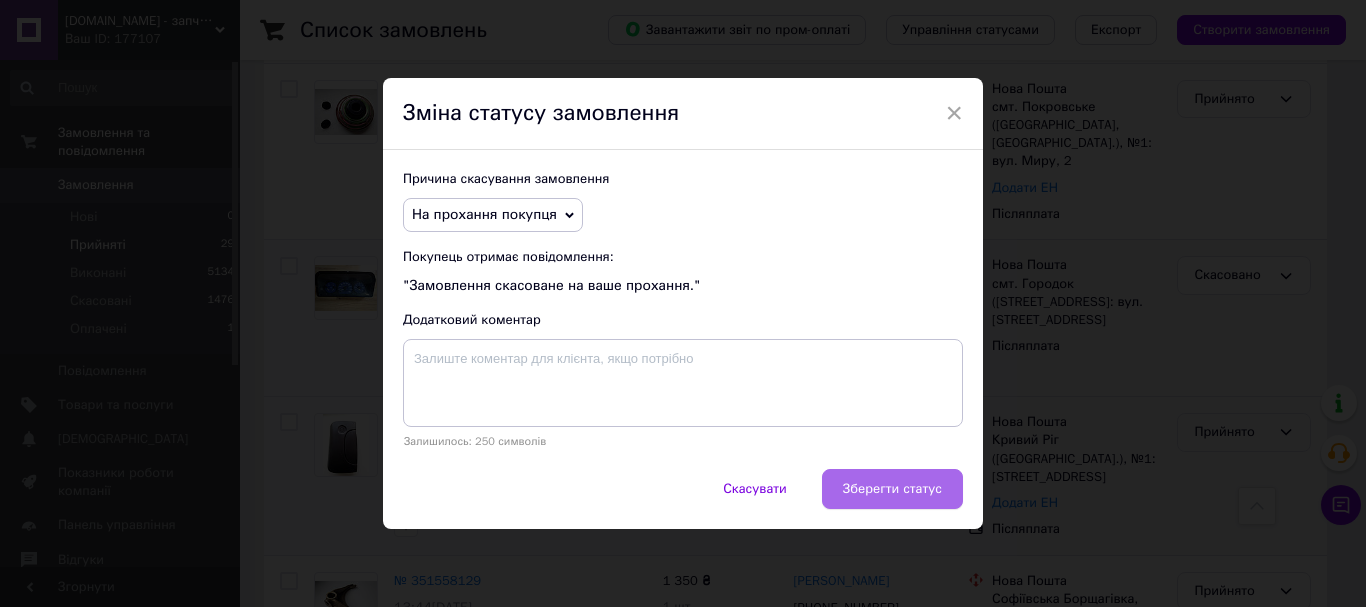 click on "Зберегти статус" at bounding box center (892, 489) 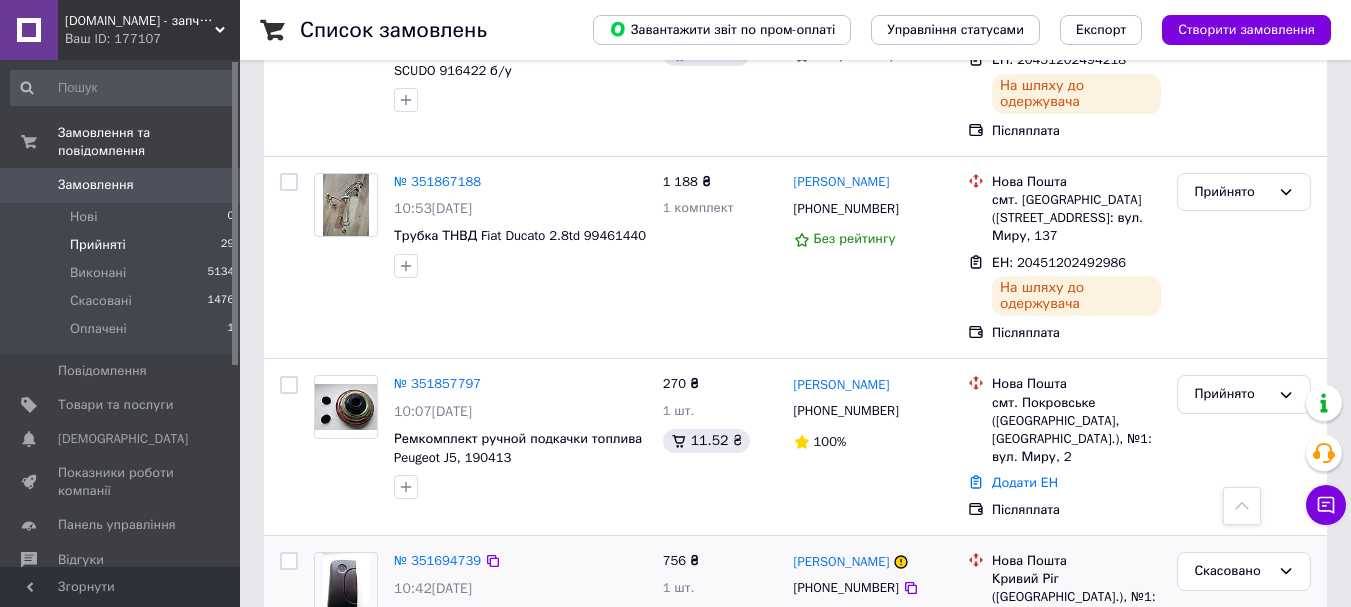scroll, scrollTop: 2029, scrollLeft: 0, axis: vertical 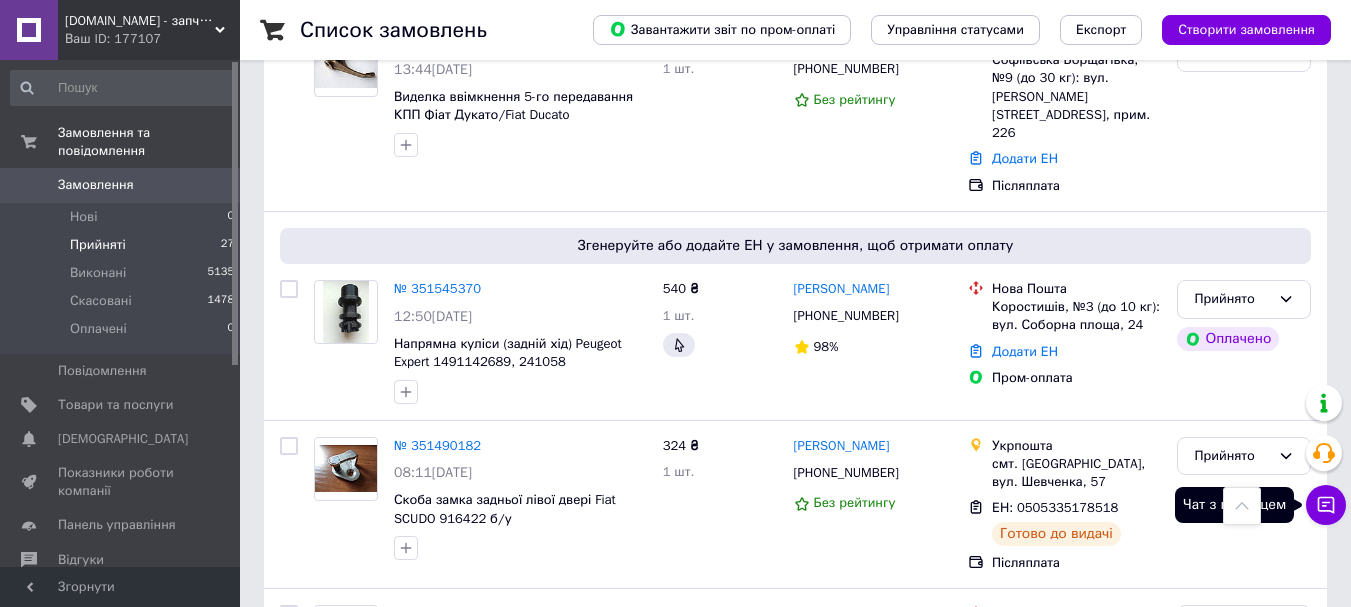 click 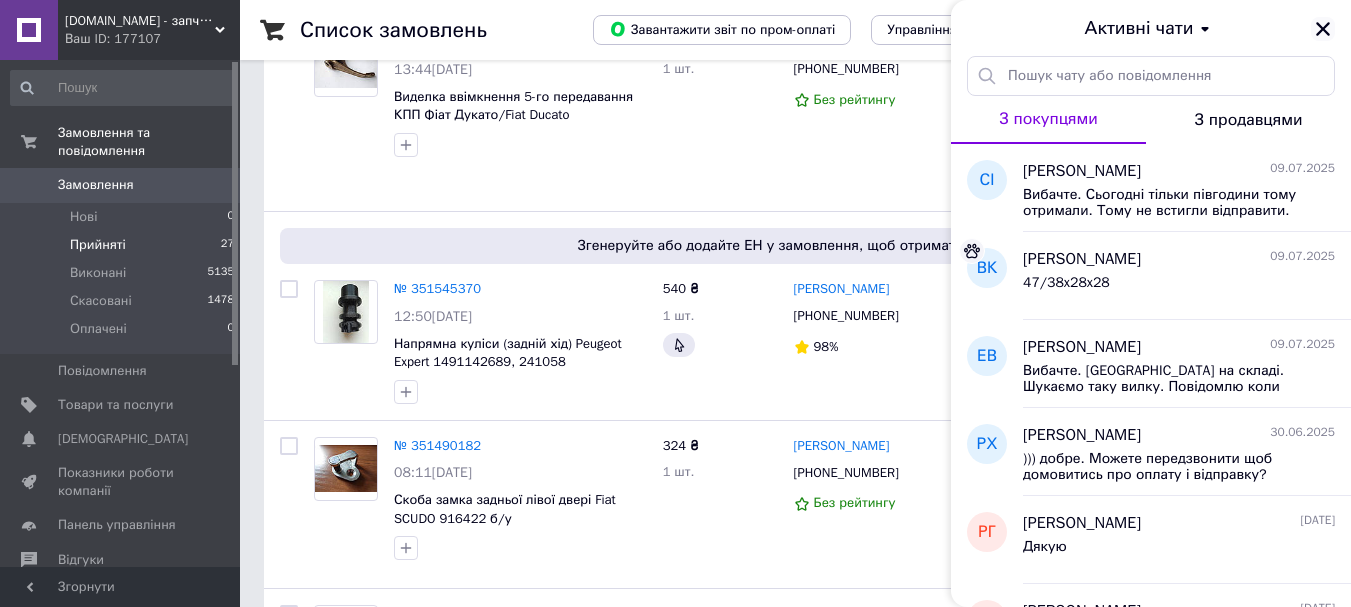 click 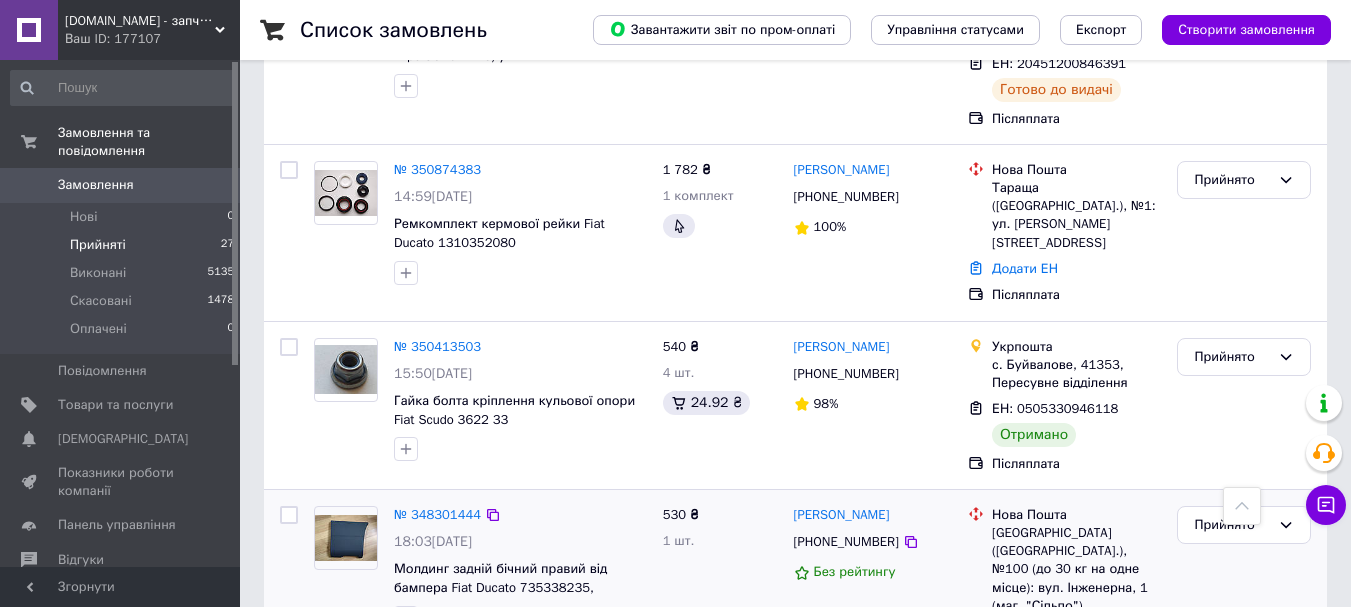 scroll, scrollTop: 4252, scrollLeft: 0, axis: vertical 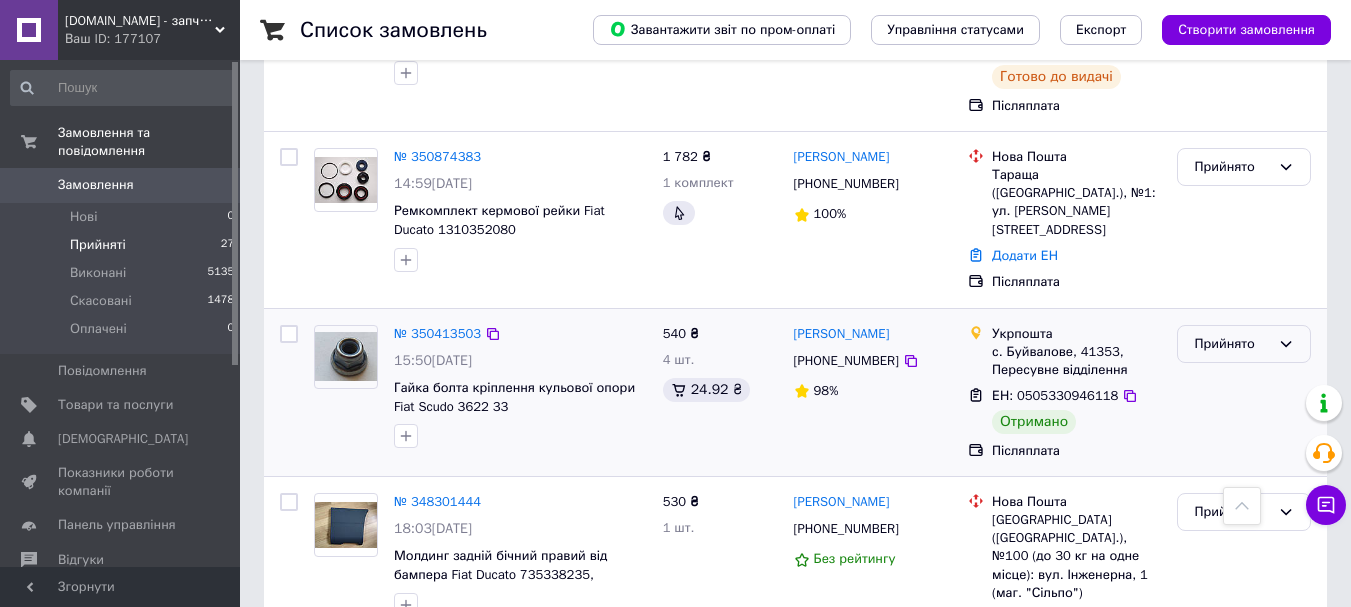 click on "Прийнято" at bounding box center (1232, 344) 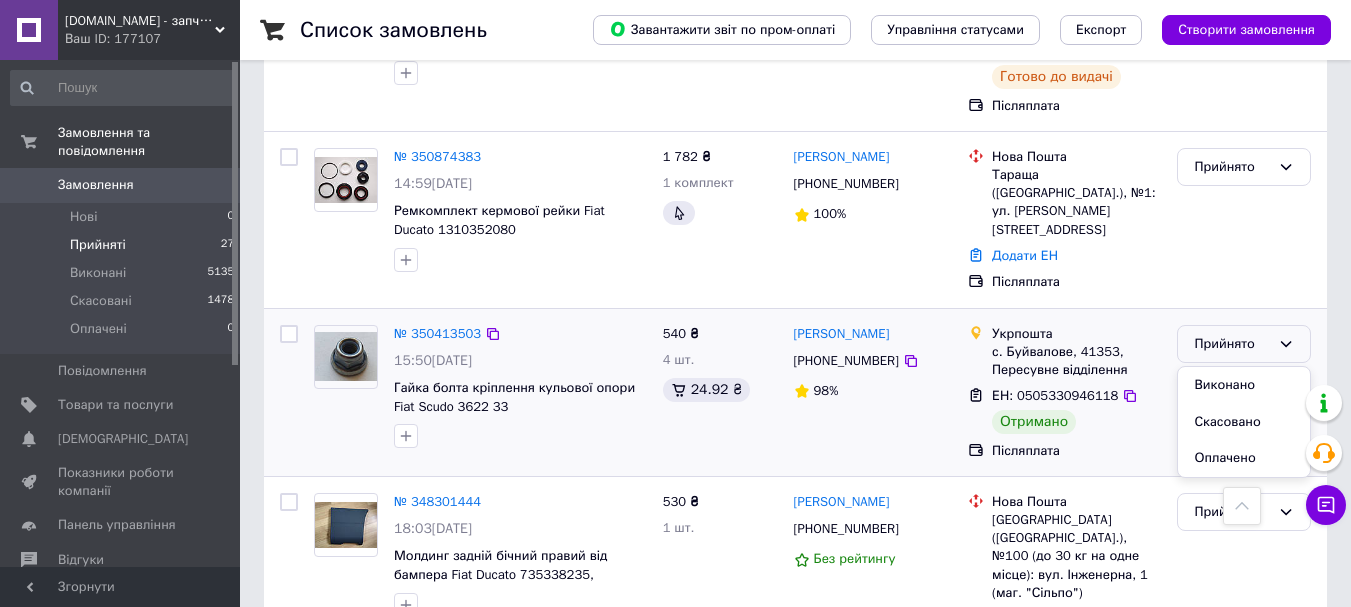 drag, startPoint x: 1233, startPoint y: 169, endPoint x: 1243, endPoint y: 155, distance: 17.20465 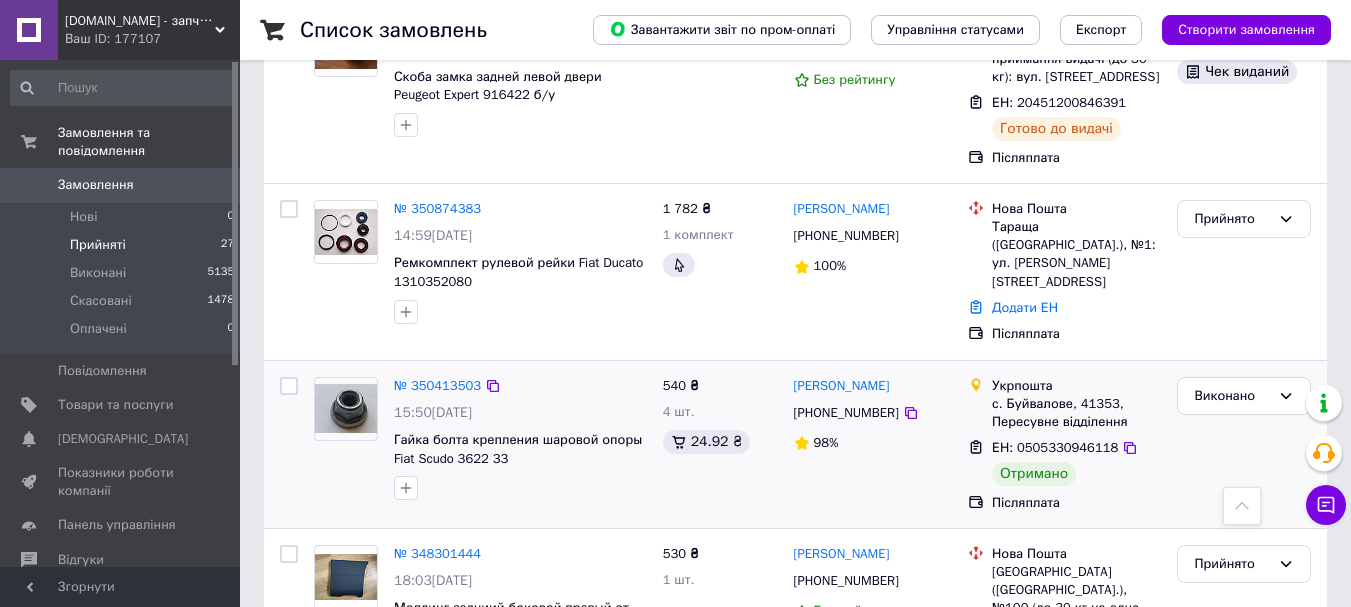 scroll, scrollTop: 4252, scrollLeft: 0, axis: vertical 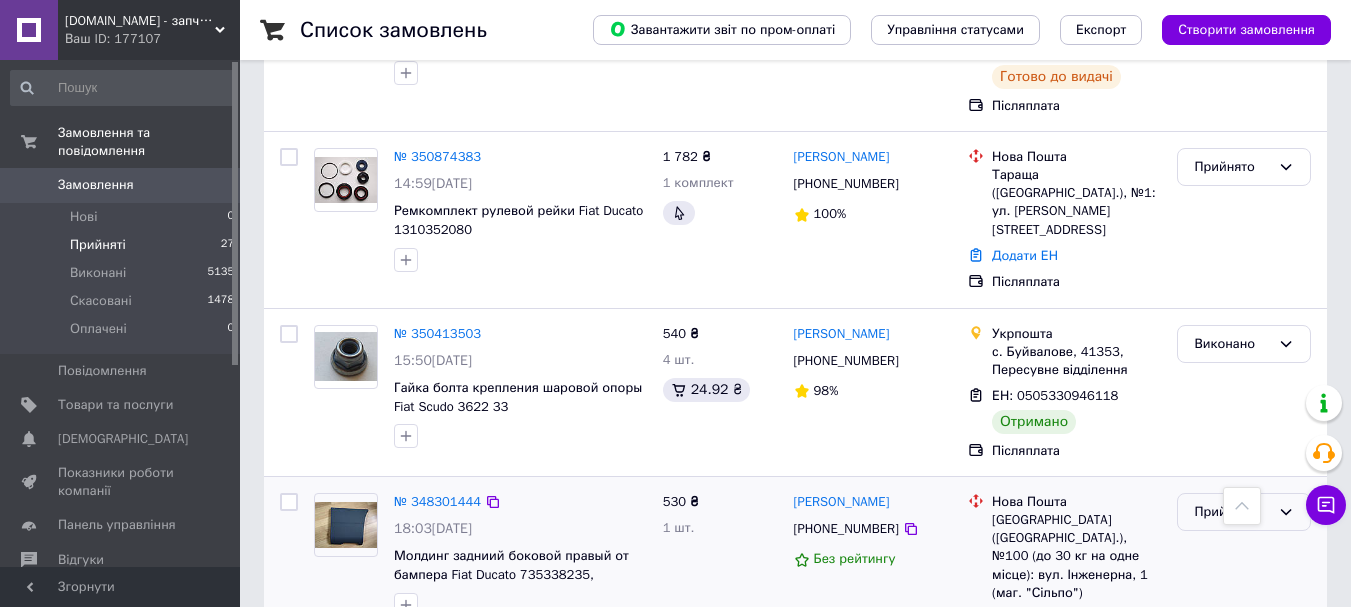 click on "Прийнято" at bounding box center (1244, 512) 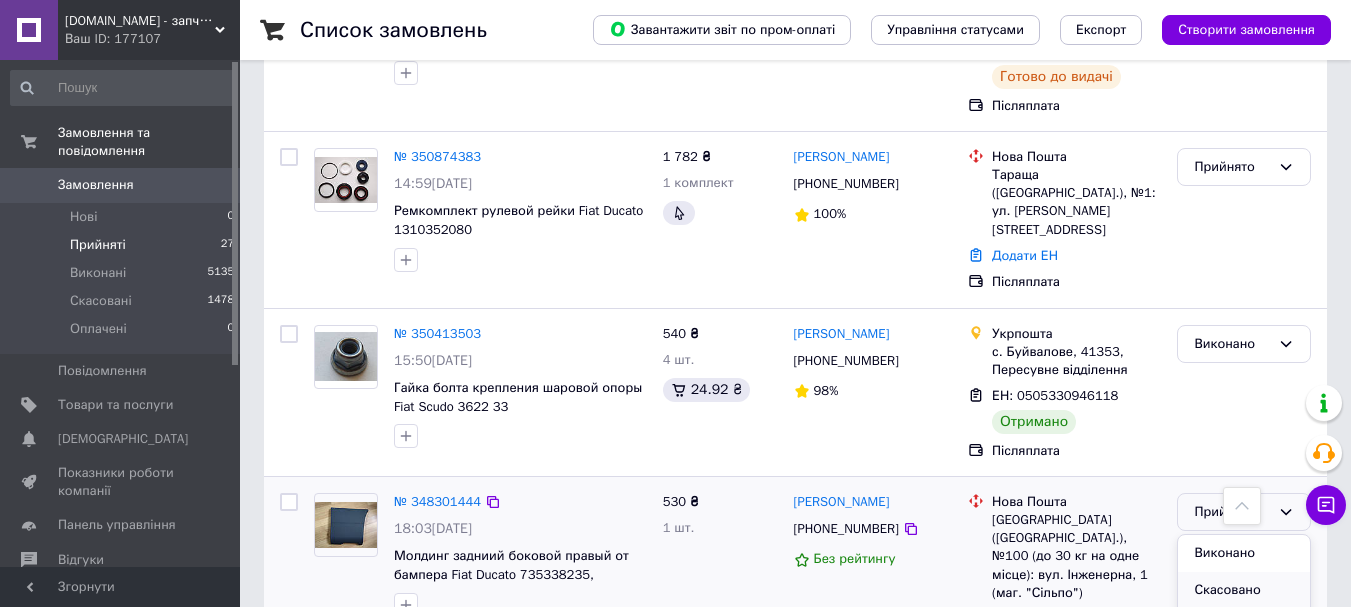 click on "Скасовано" at bounding box center [1244, 590] 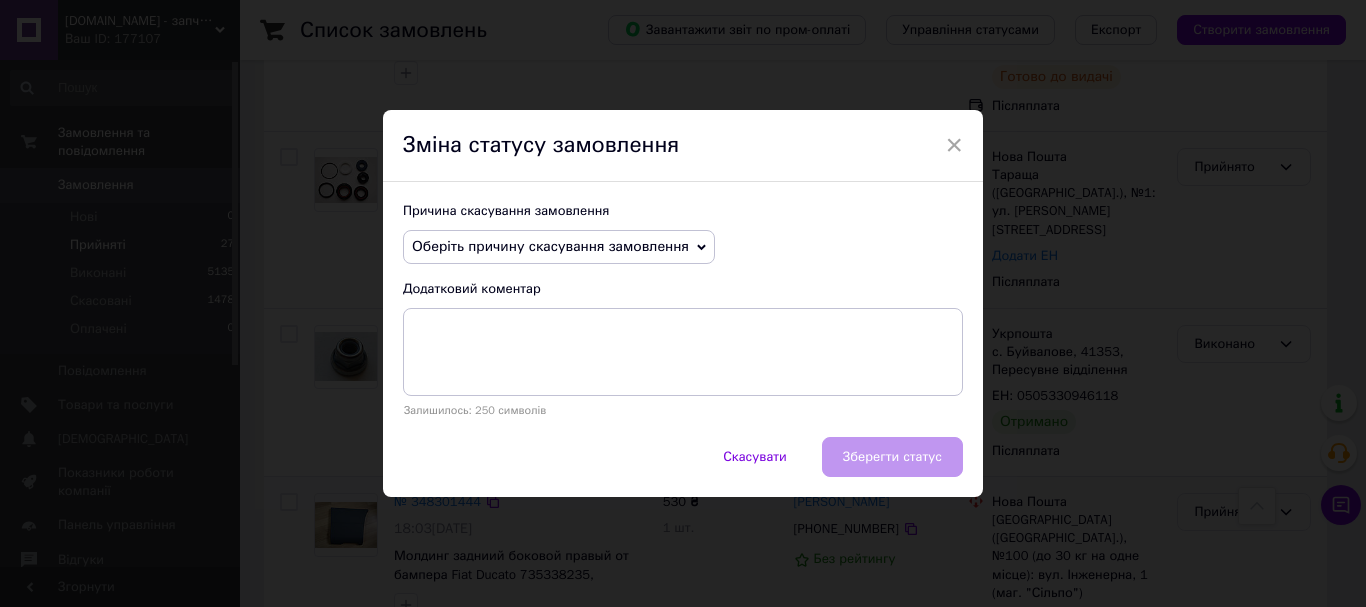 click on "Оберіть причину скасування замовлення" at bounding box center (550, 246) 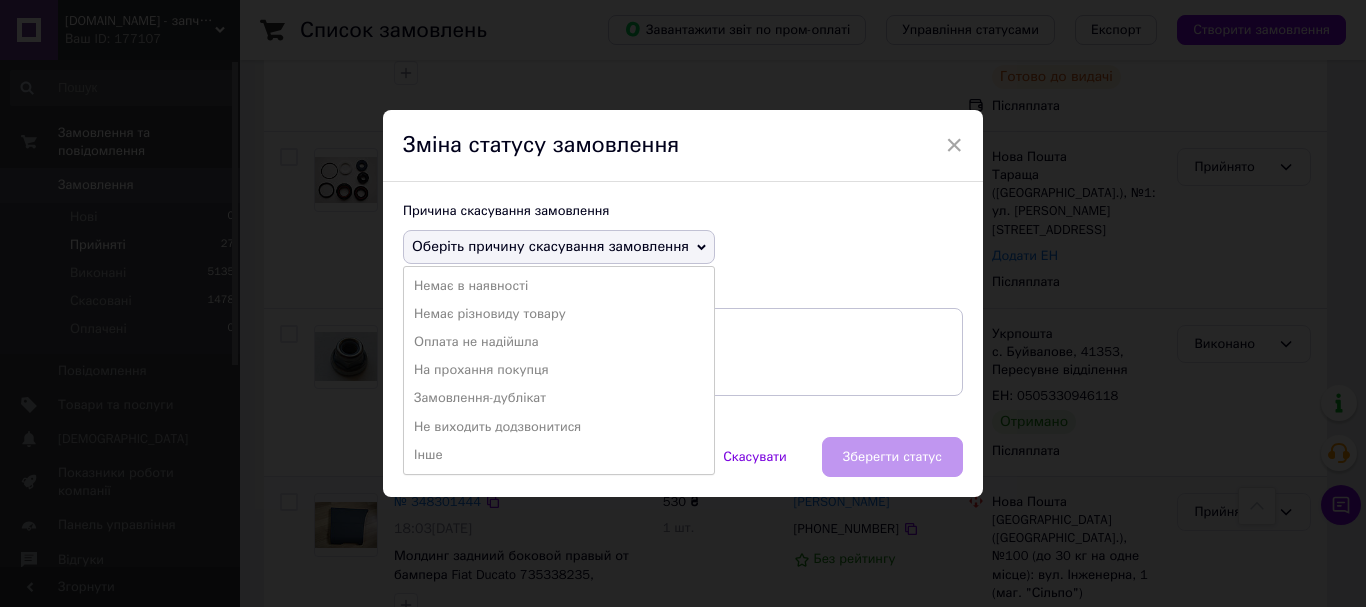 drag, startPoint x: 485, startPoint y: 372, endPoint x: 551, endPoint y: 399, distance: 71.30919 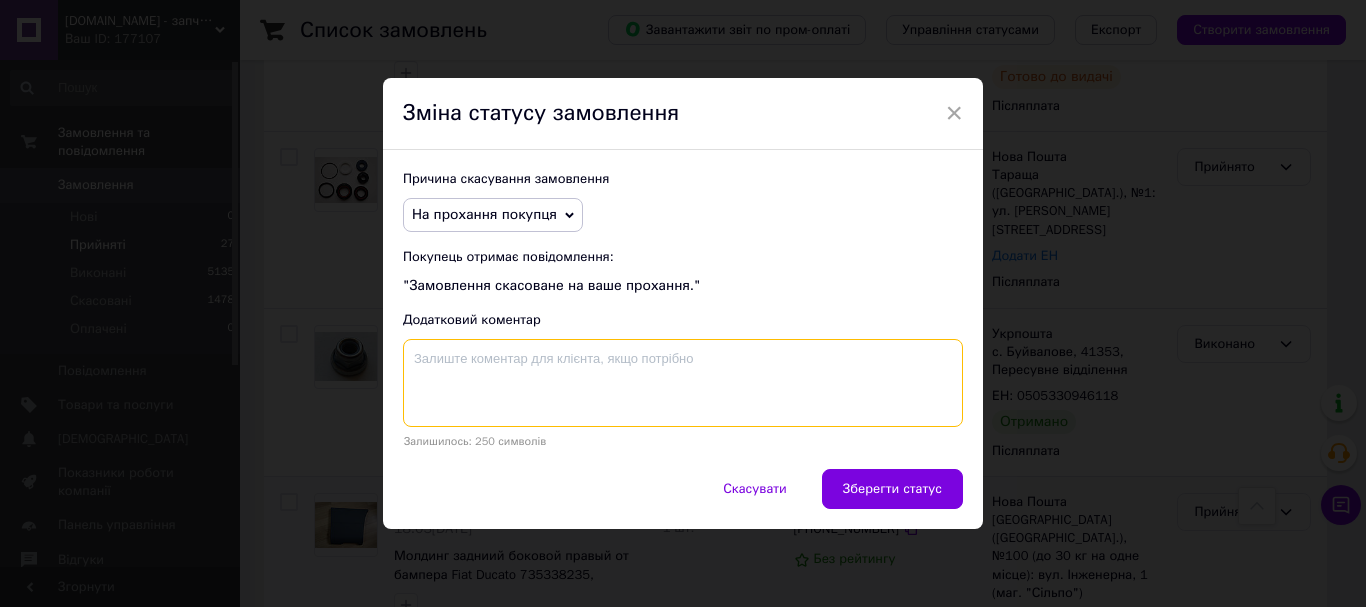 click at bounding box center [683, 383] 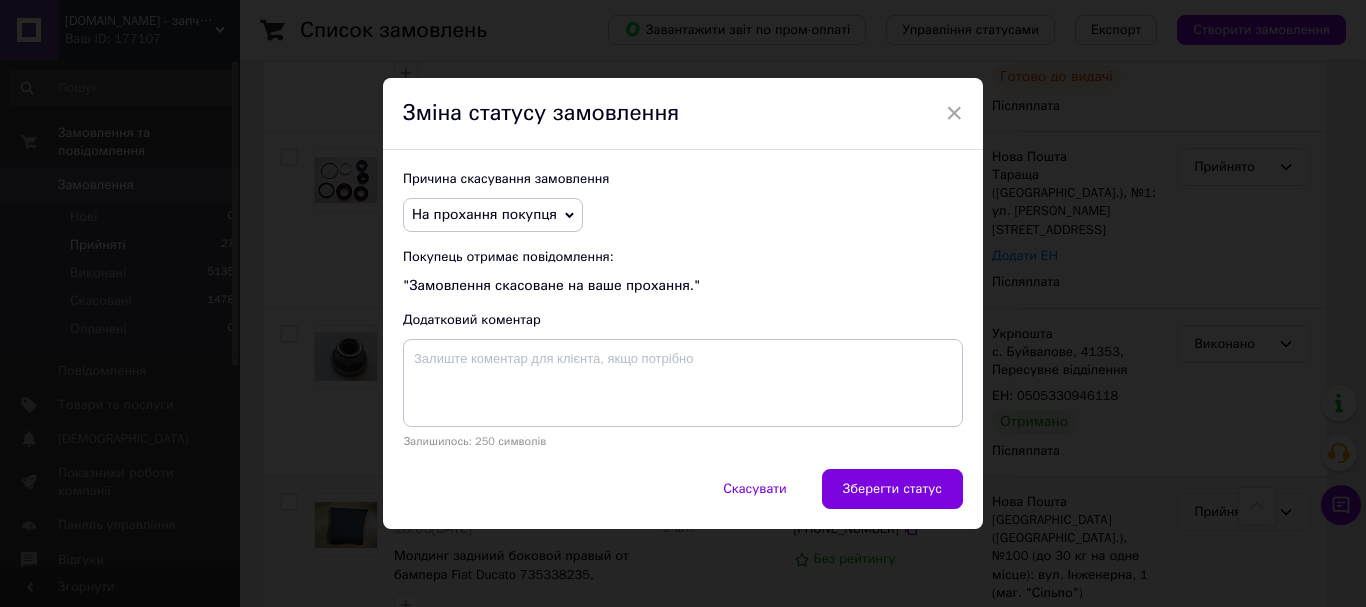 drag, startPoint x: 888, startPoint y: 475, endPoint x: 887, endPoint y: 464, distance: 11.045361 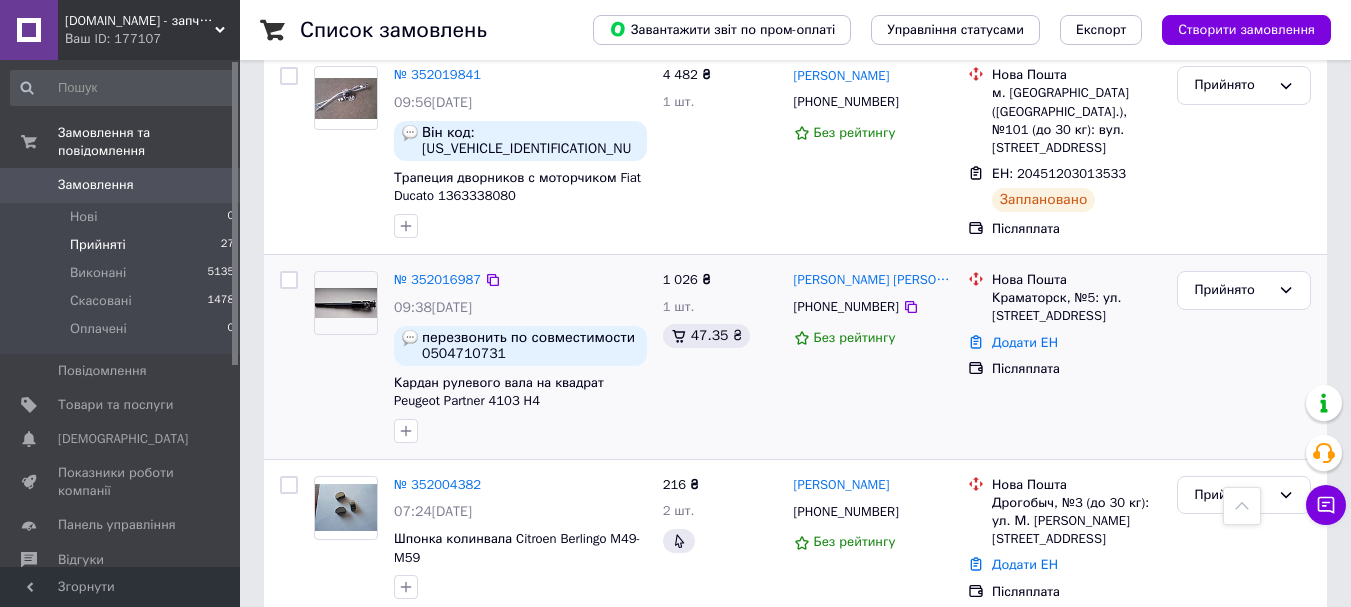 scroll, scrollTop: 852, scrollLeft: 0, axis: vertical 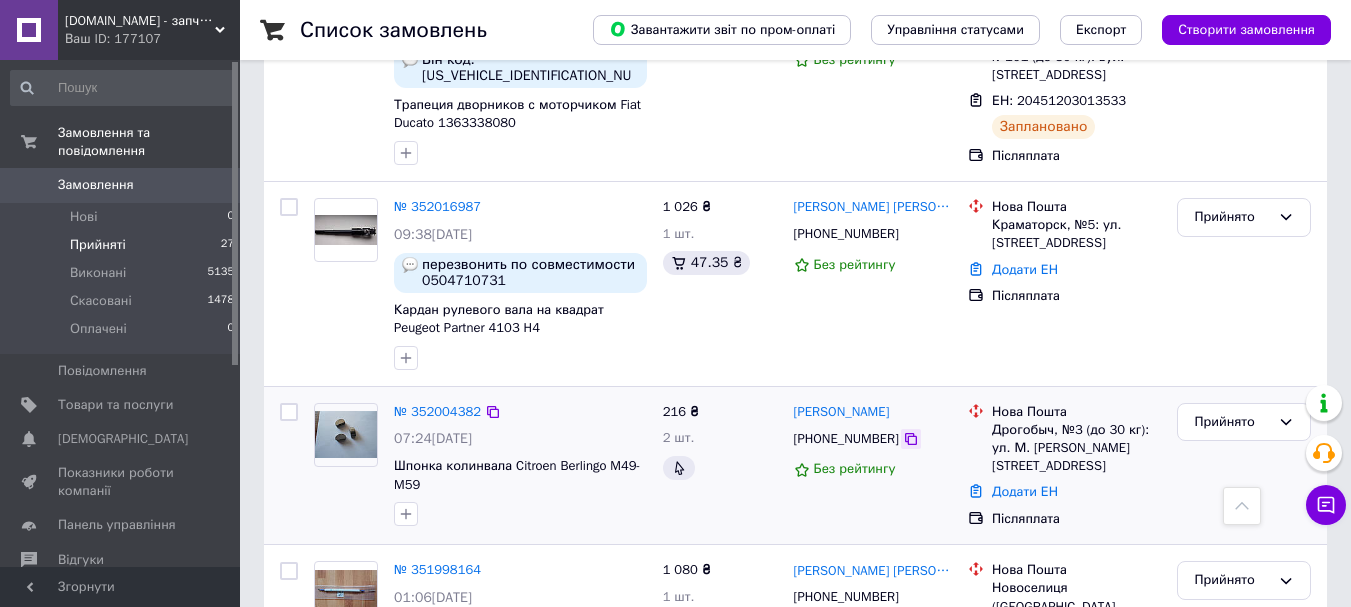 click 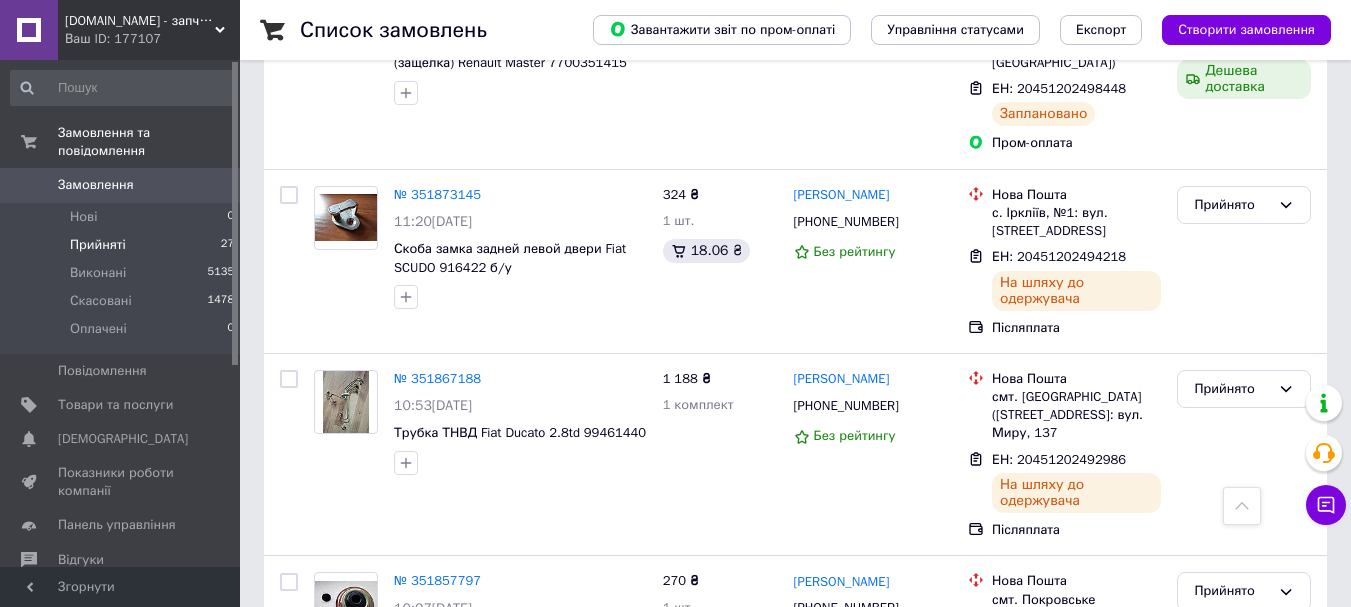 scroll, scrollTop: 1852, scrollLeft: 0, axis: vertical 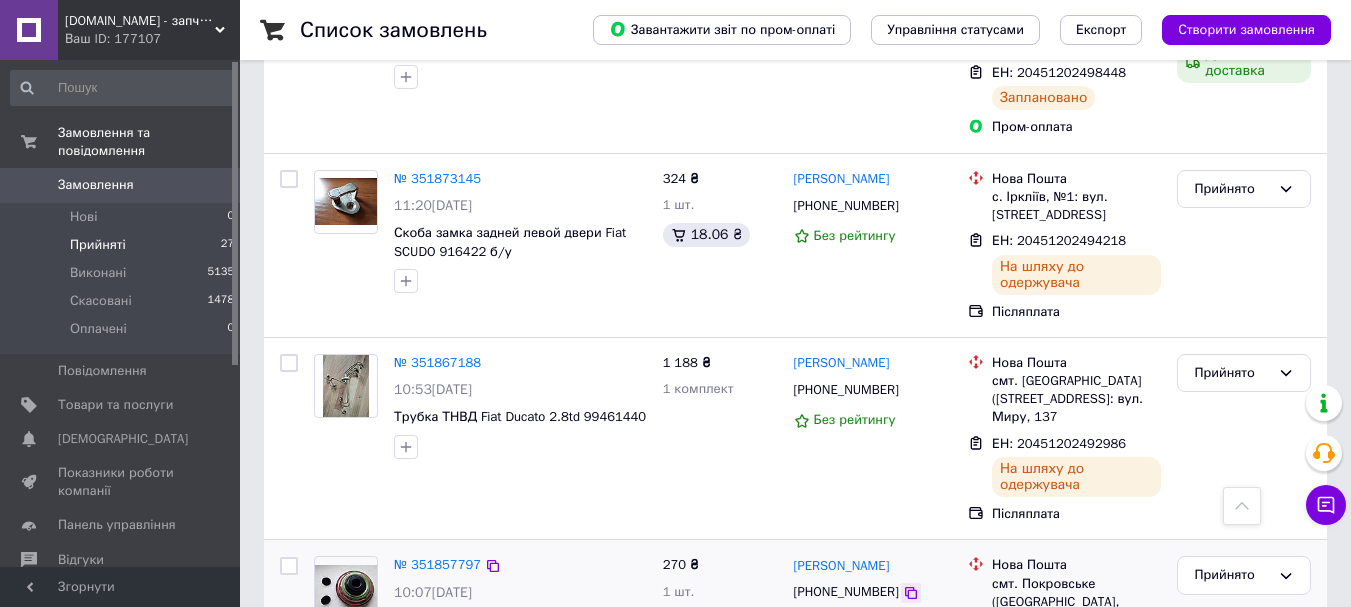 click 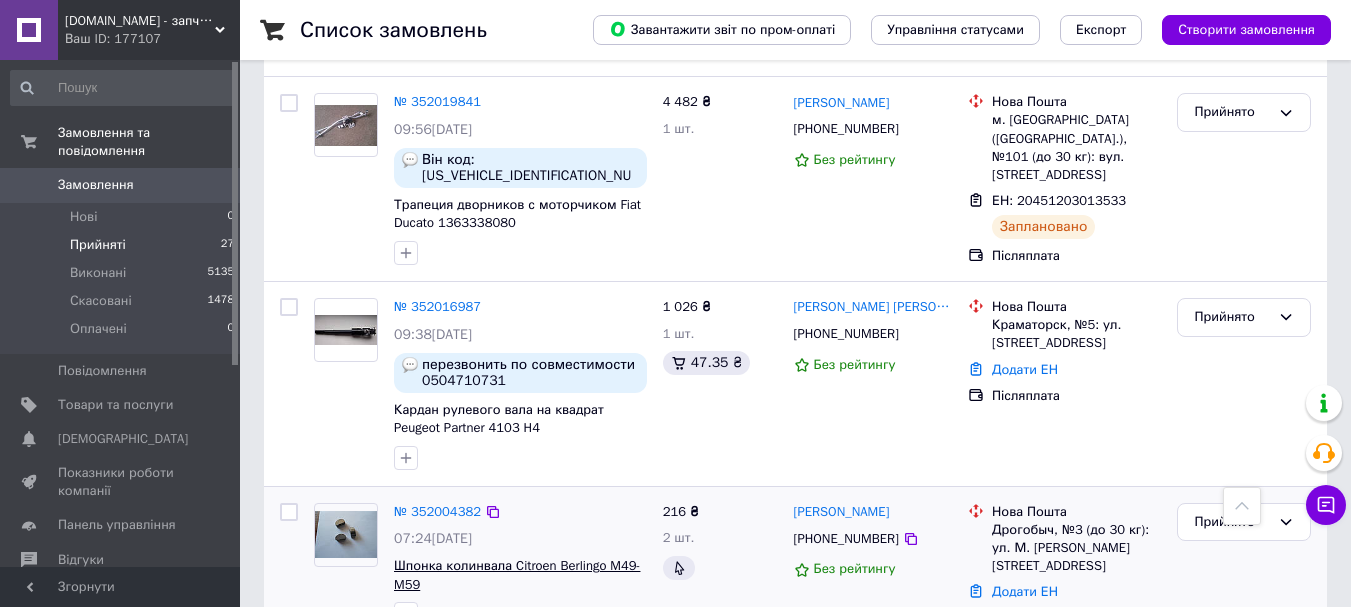 scroll, scrollTop: 352, scrollLeft: 0, axis: vertical 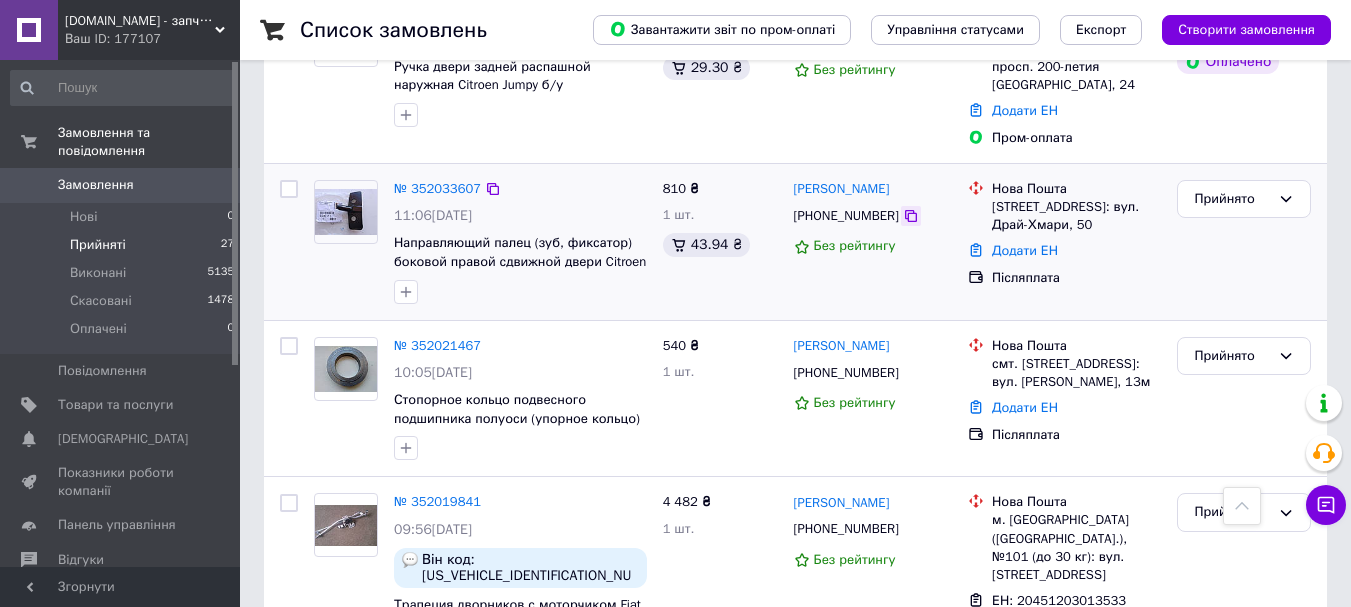 click 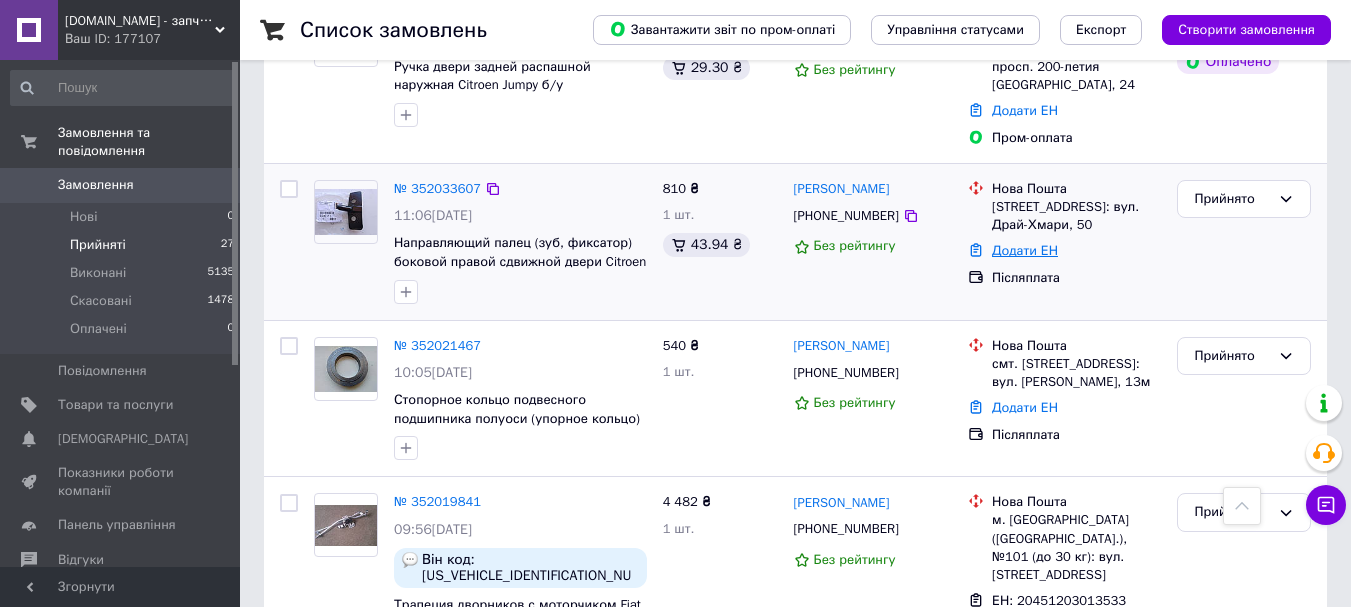 click on "Додати ЕН" at bounding box center [1025, 250] 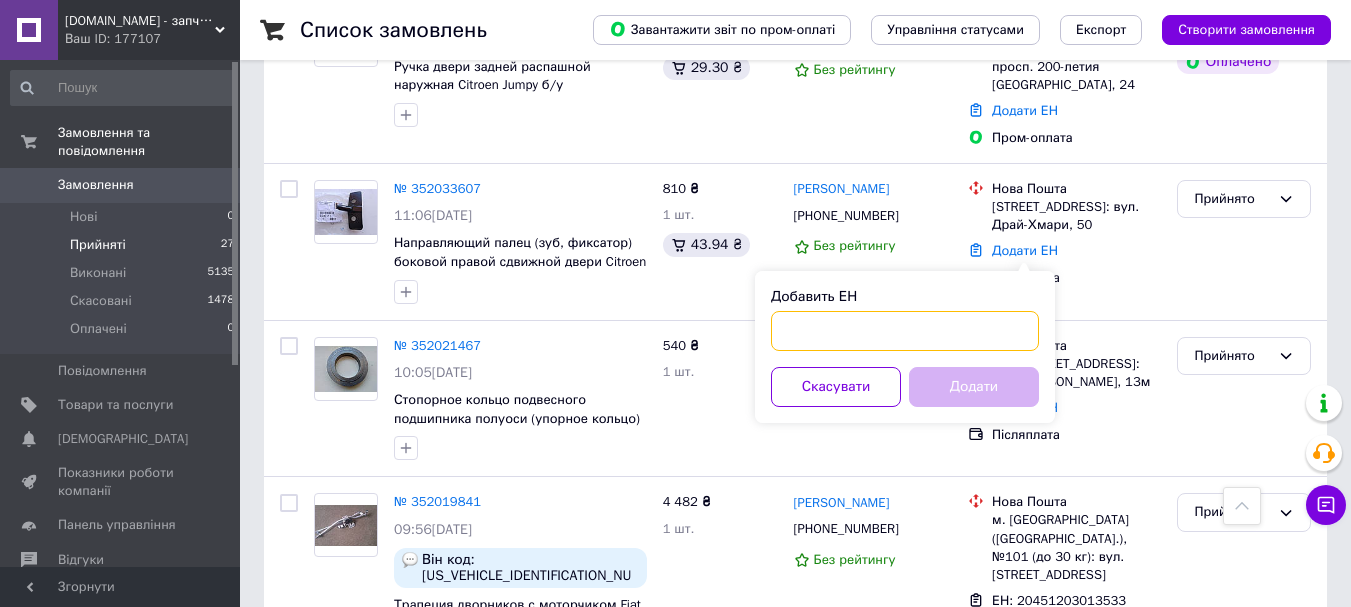 click on "Добавить ЕН" at bounding box center (905, 331) 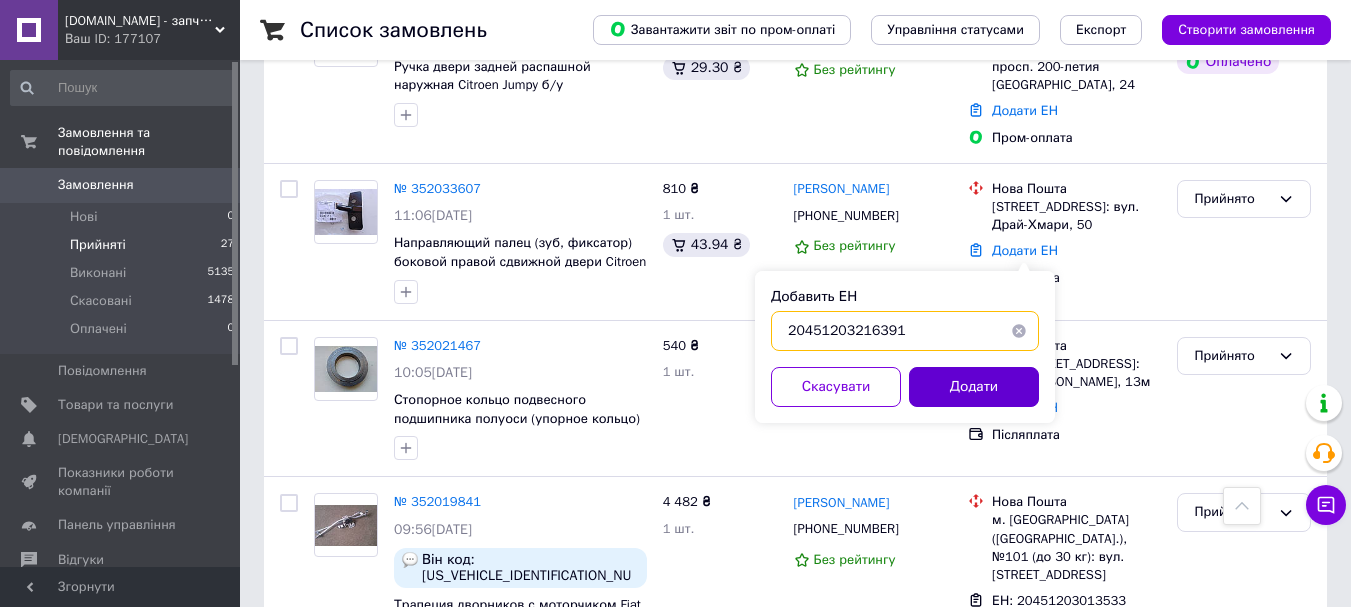 type on "20451203216391" 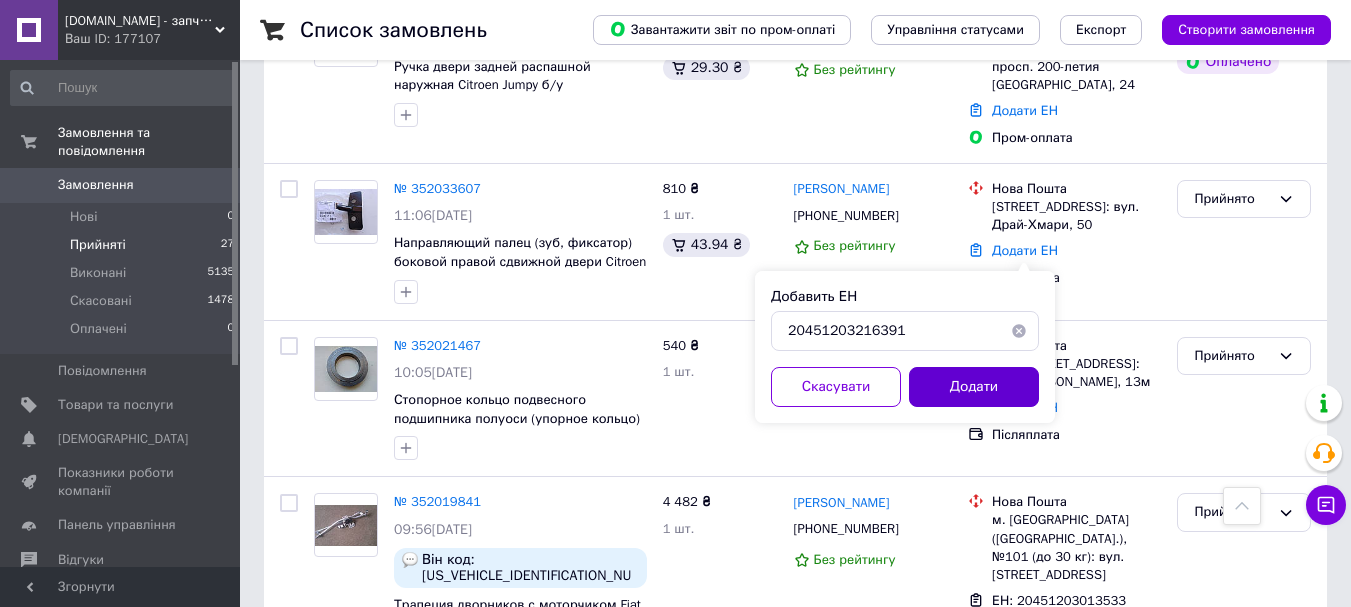 click on "Додати" at bounding box center (974, 387) 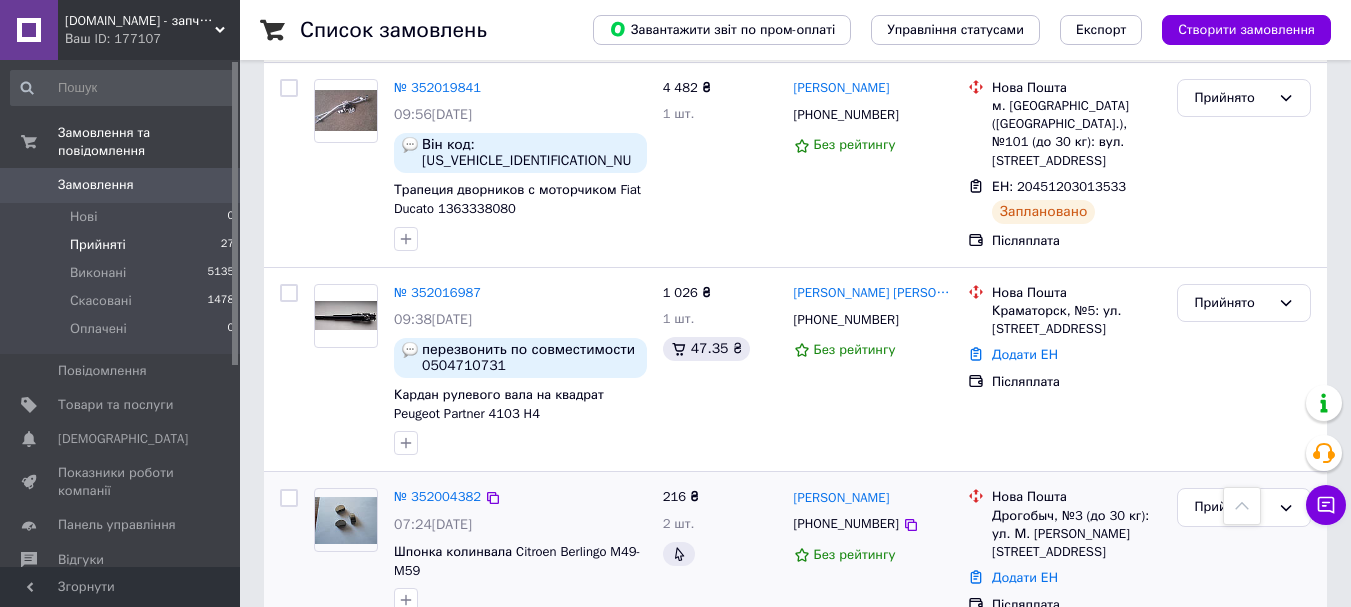 scroll, scrollTop: 952, scrollLeft: 0, axis: vertical 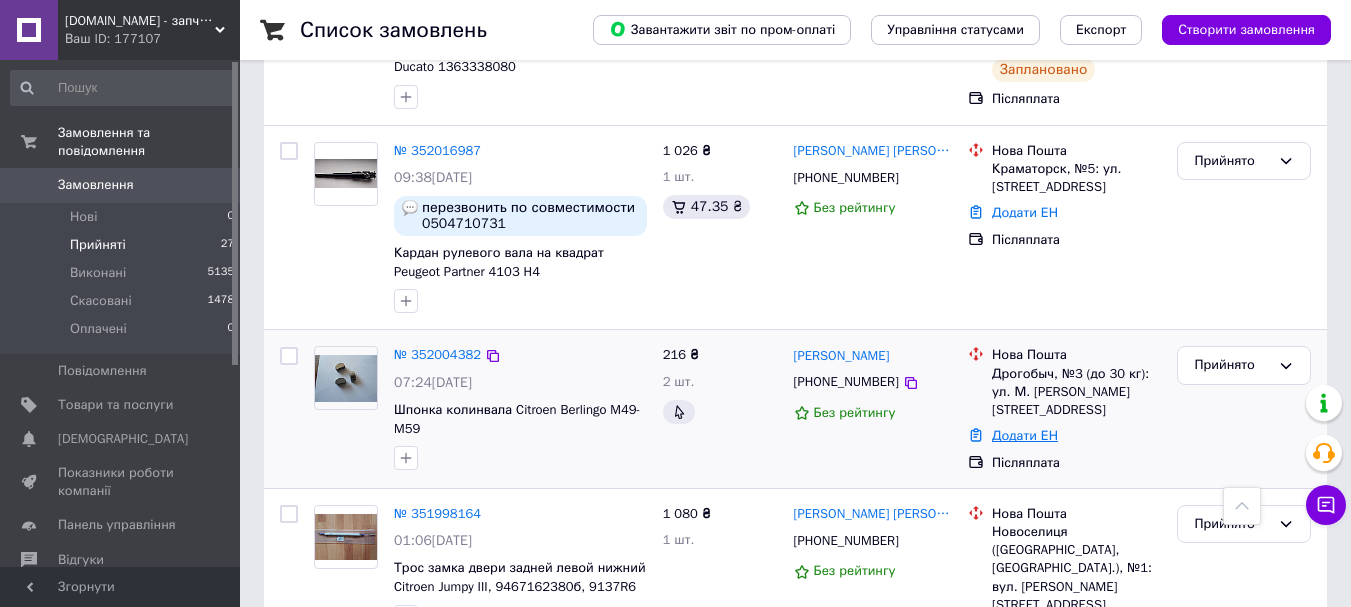 click on "Додати ЕН" at bounding box center (1025, 435) 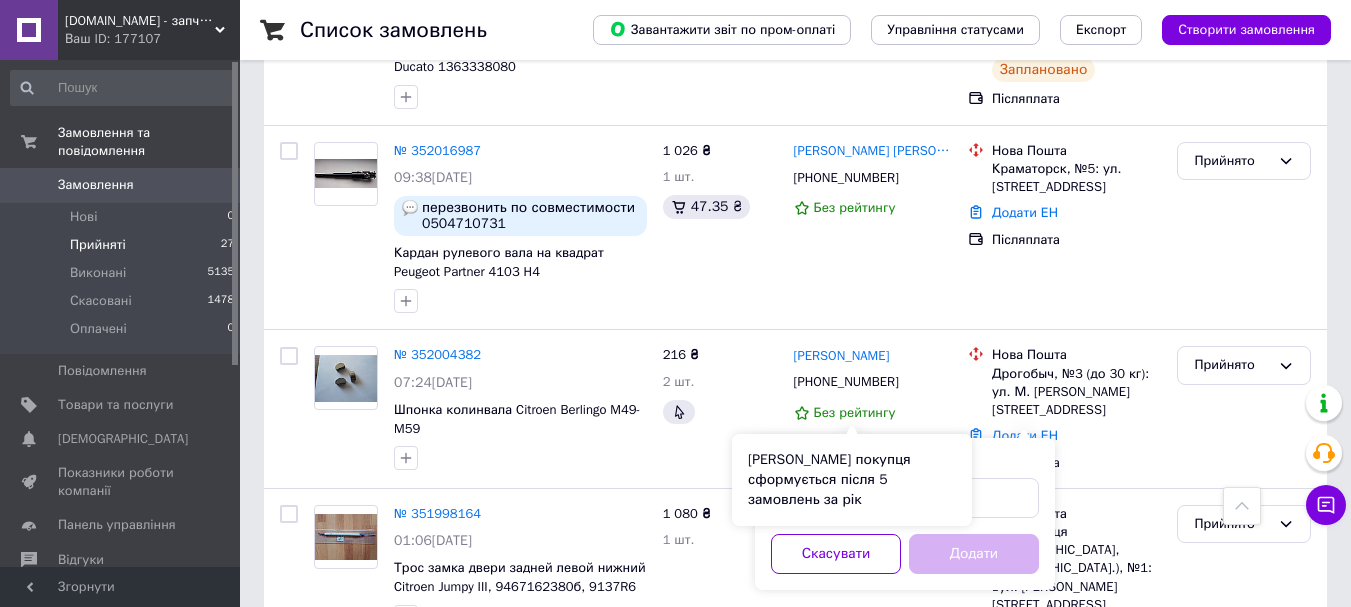 click on "Рейтинг покупця сформується після 5 замовлень за рік" at bounding box center (852, 480) 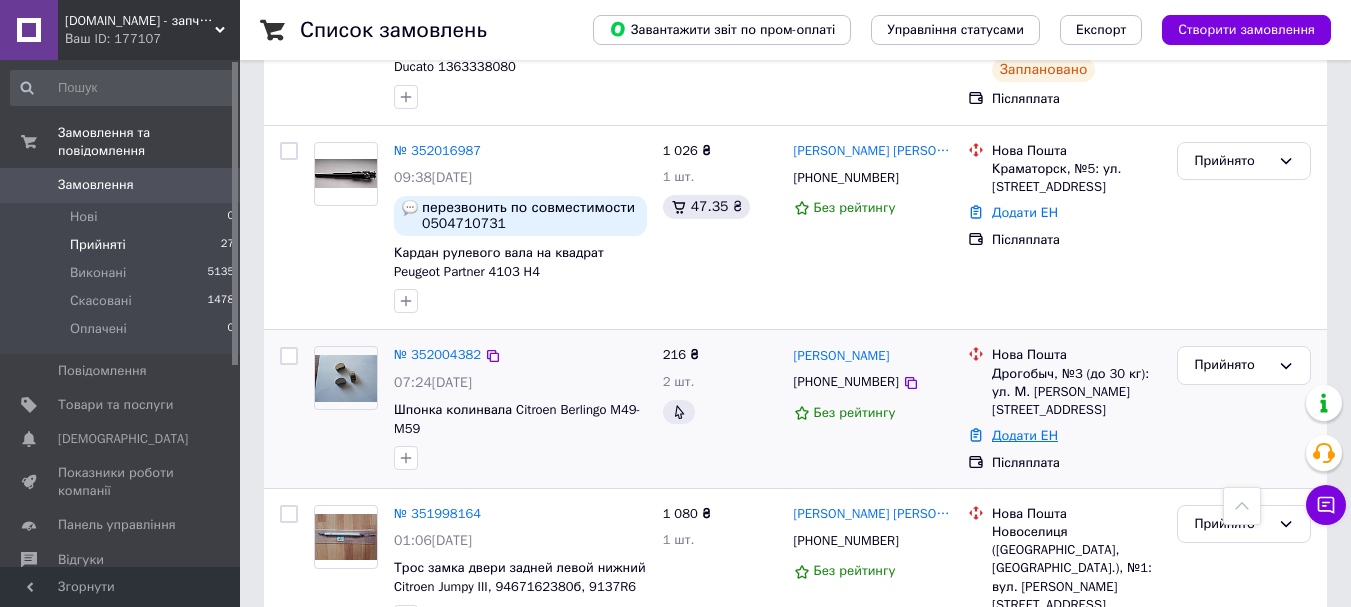 click on "Додати ЕН" at bounding box center (1025, 435) 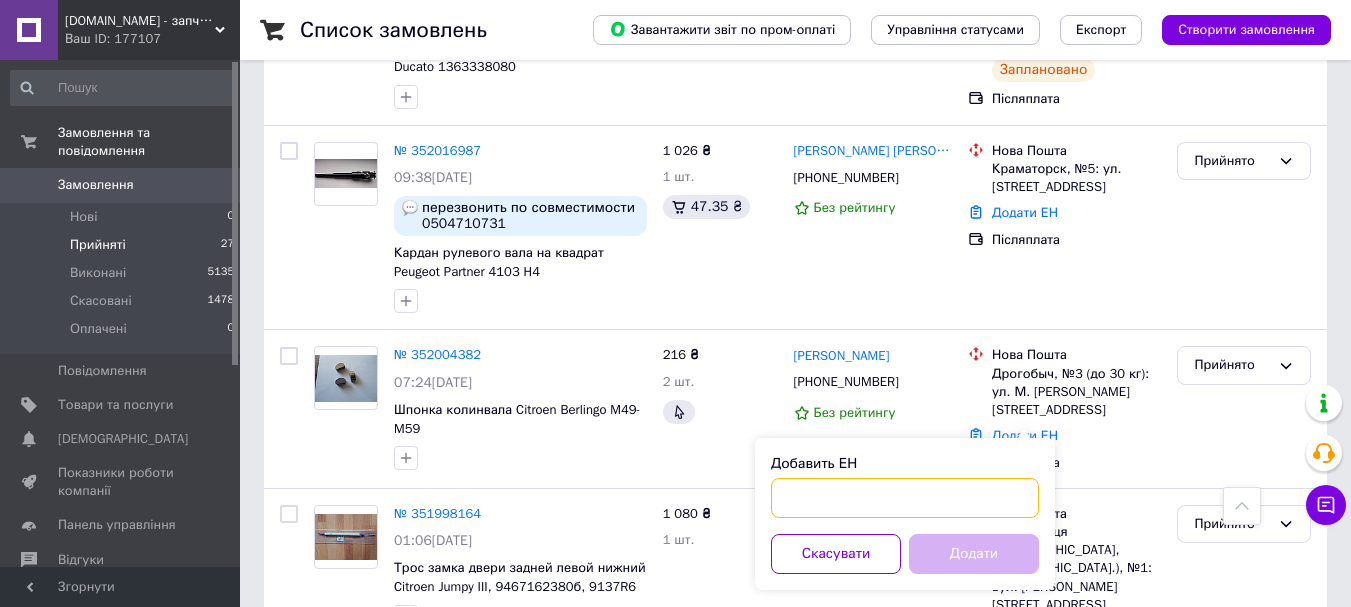 click on "Добавить ЕН" at bounding box center [905, 498] 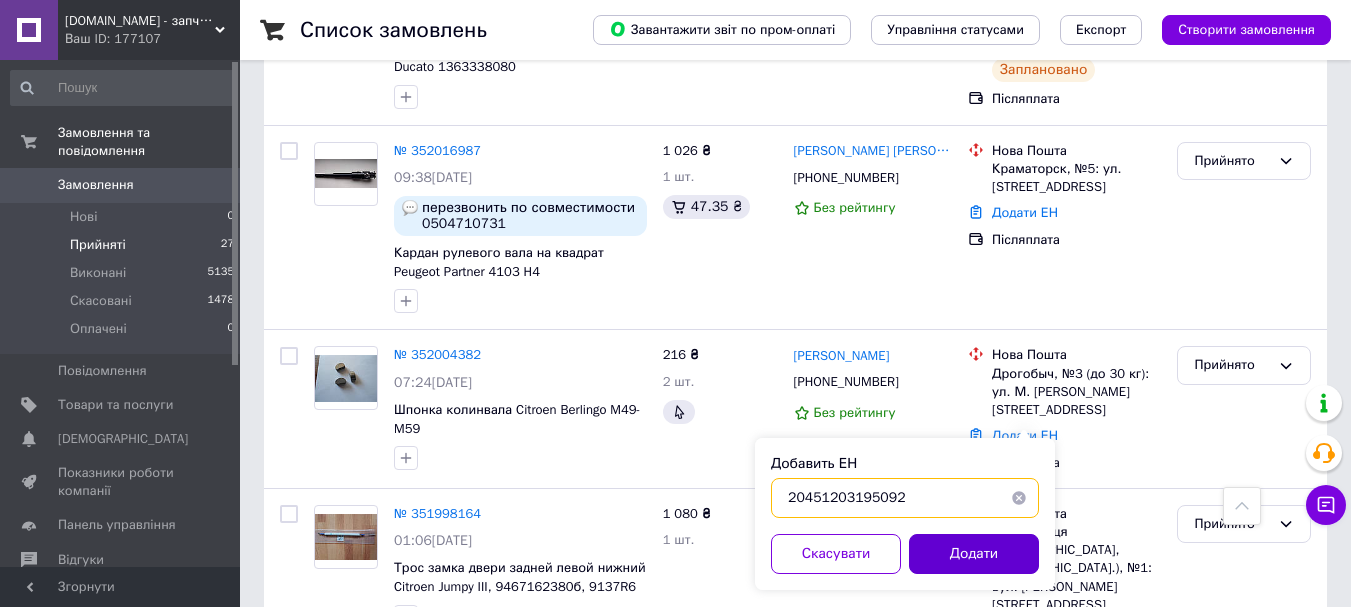 type on "20451203195092" 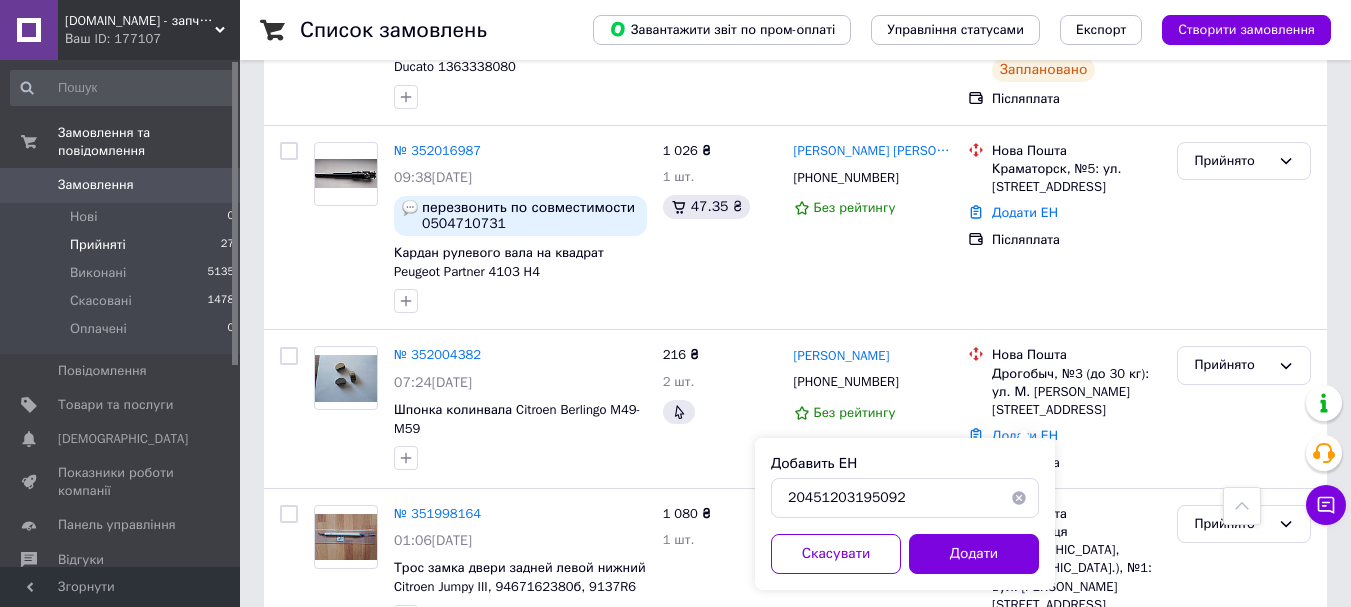 click on "Додати" at bounding box center (974, 554) 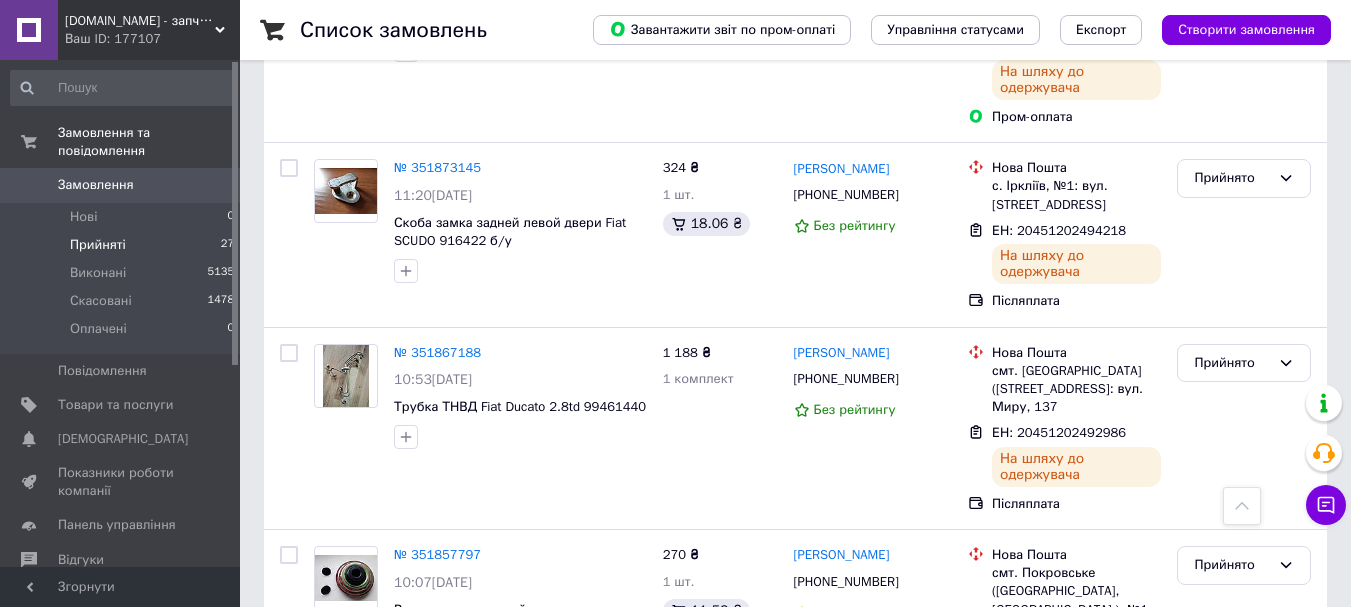 scroll, scrollTop: 1952, scrollLeft: 0, axis: vertical 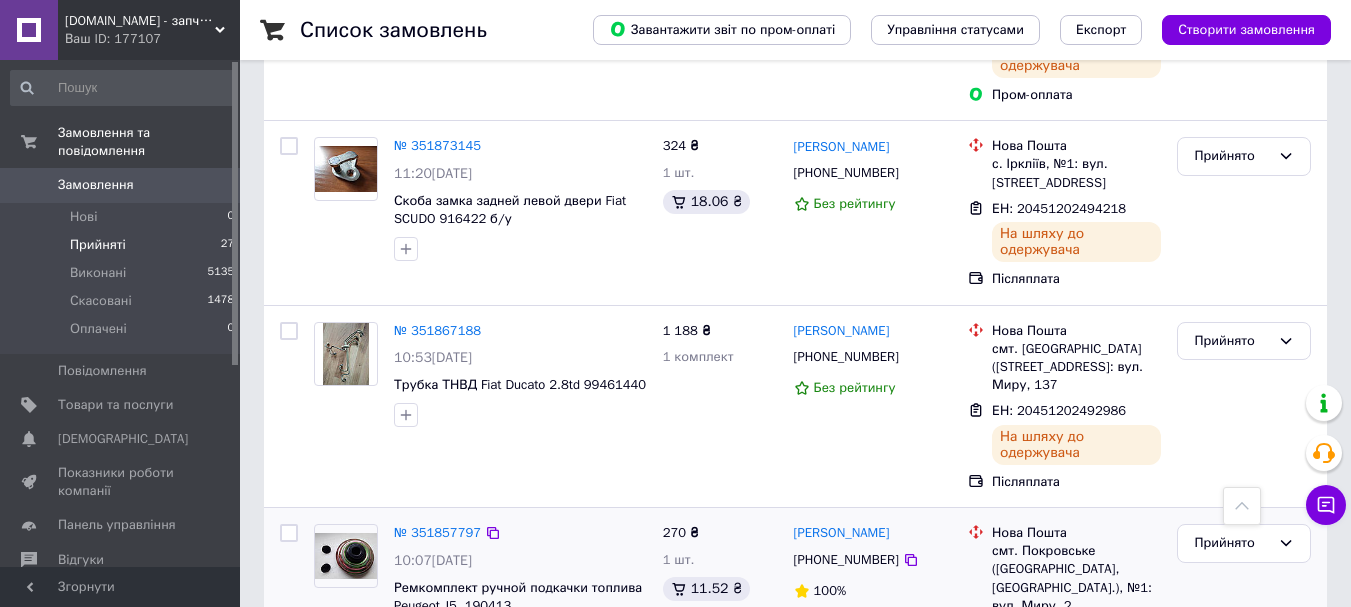 click on "Додати ЕН" at bounding box center (1025, 631) 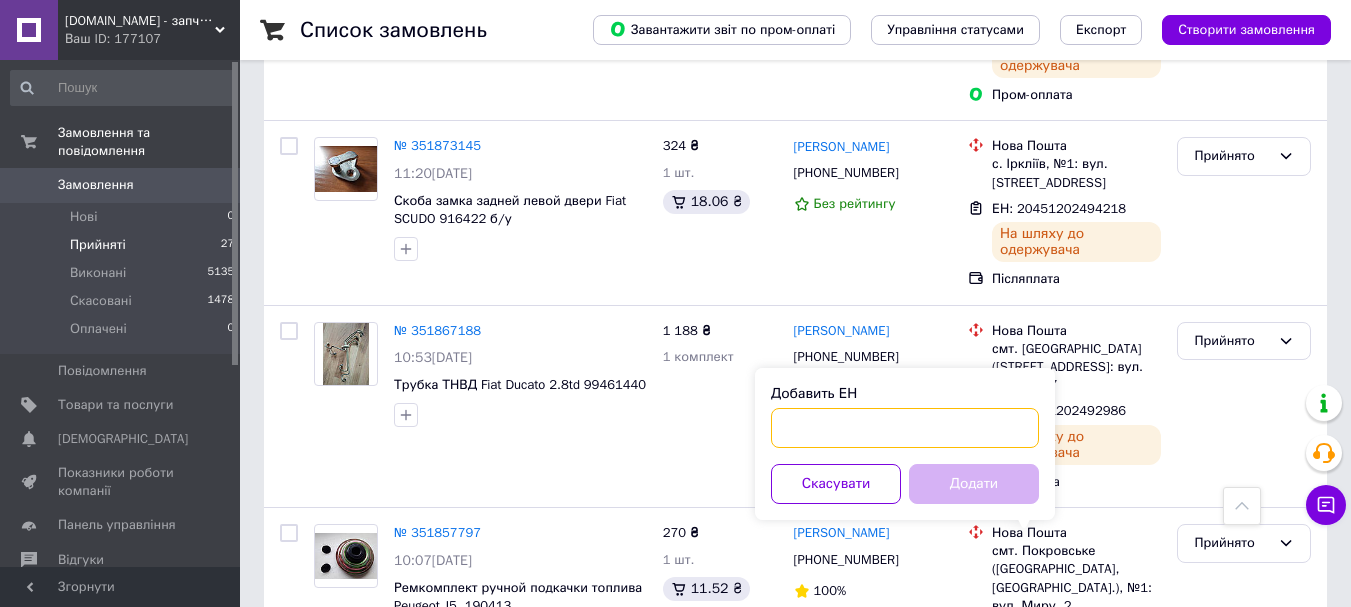 click on "Добавить ЕН" at bounding box center [905, 428] 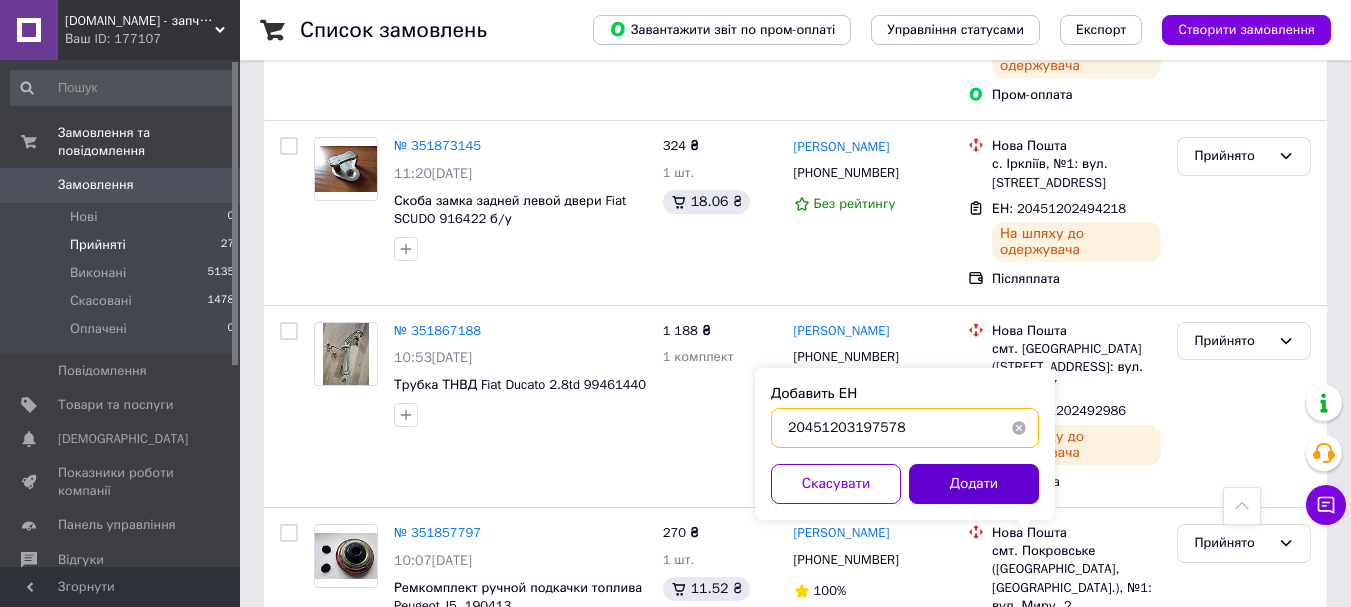 type on "20451203197578" 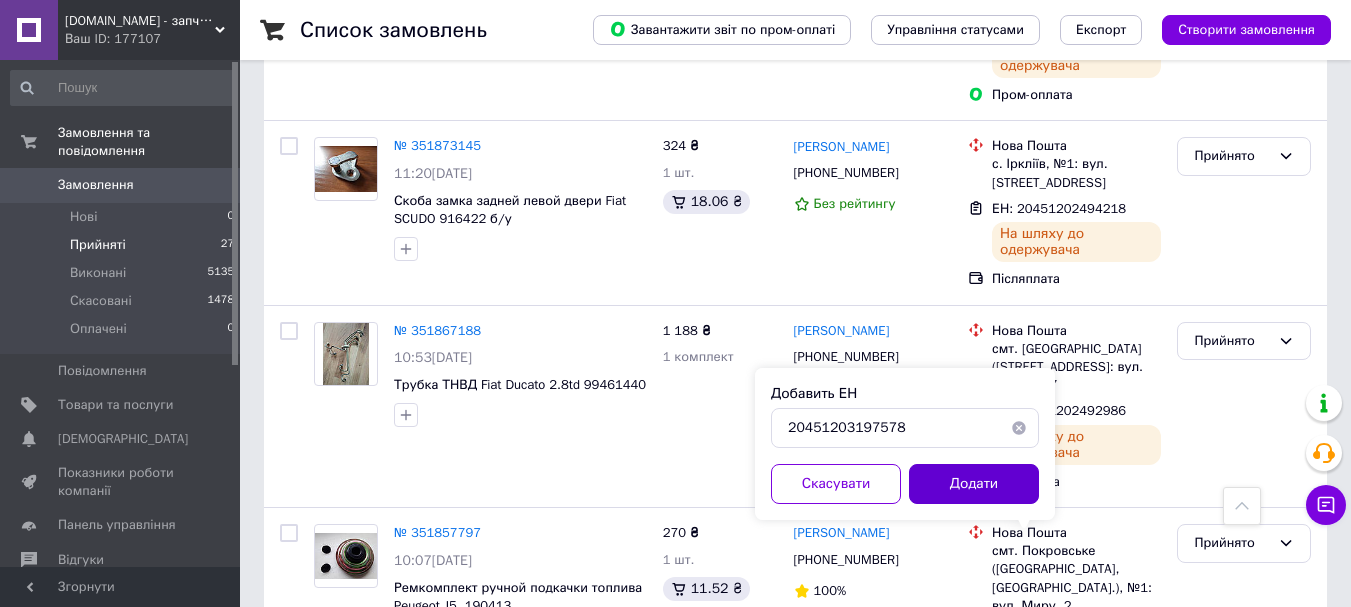 click on "Додати" at bounding box center (974, 484) 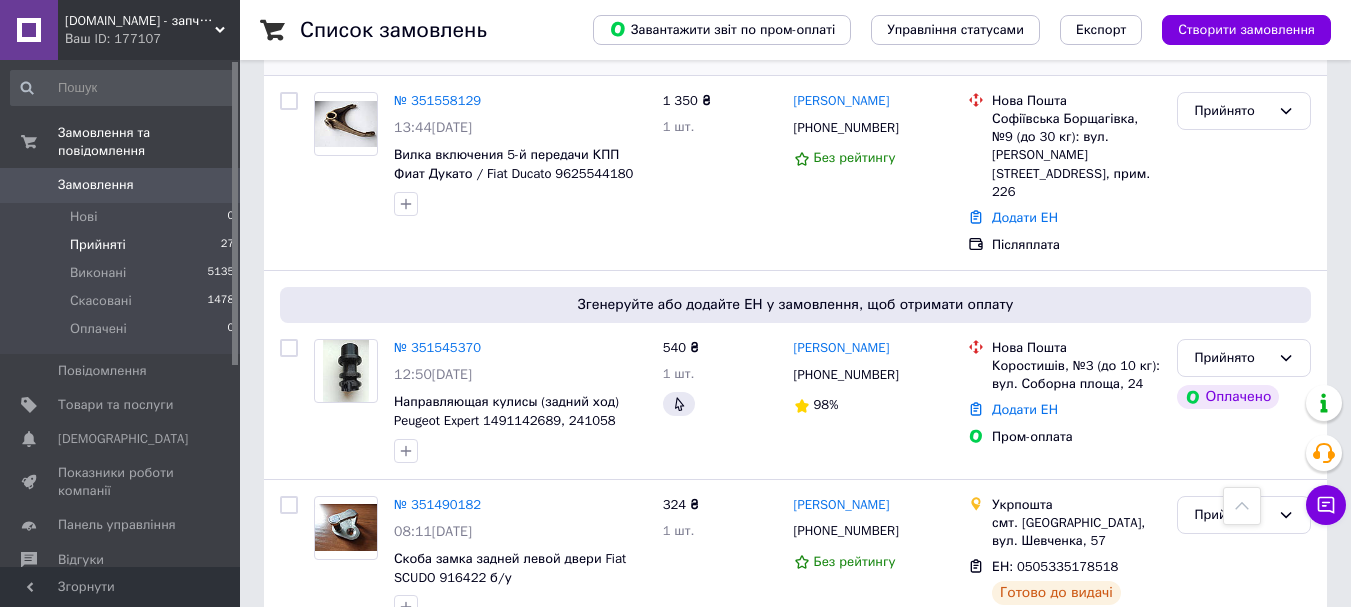 scroll, scrollTop: 2652, scrollLeft: 0, axis: vertical 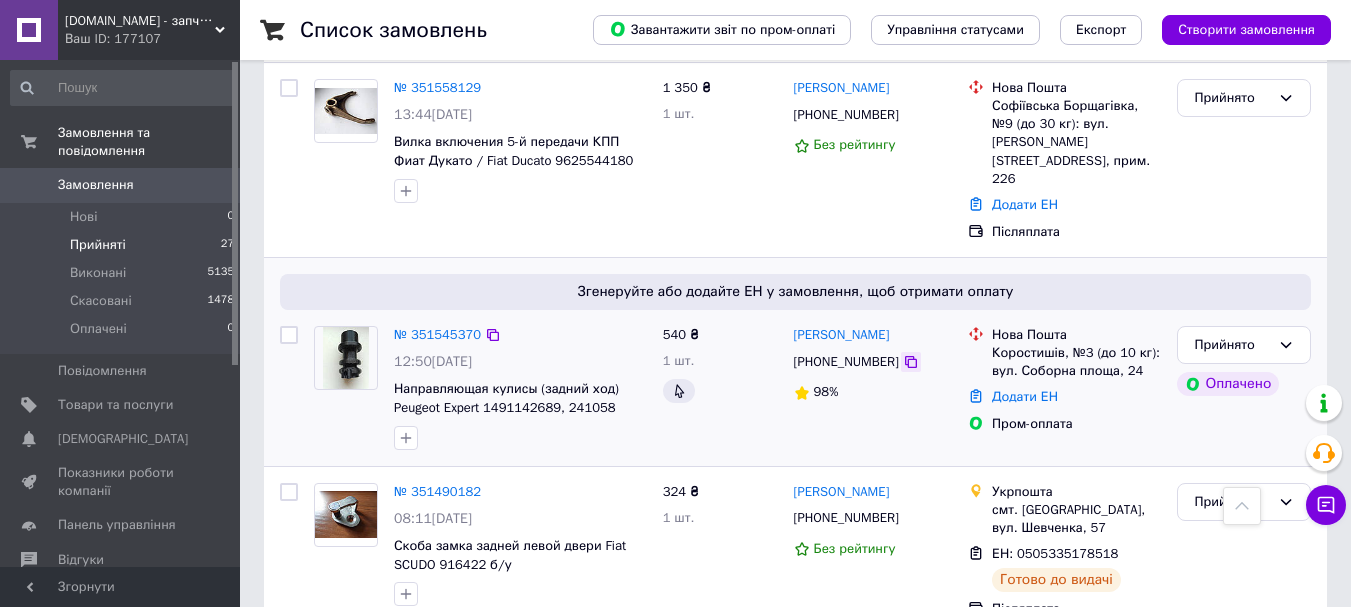 click 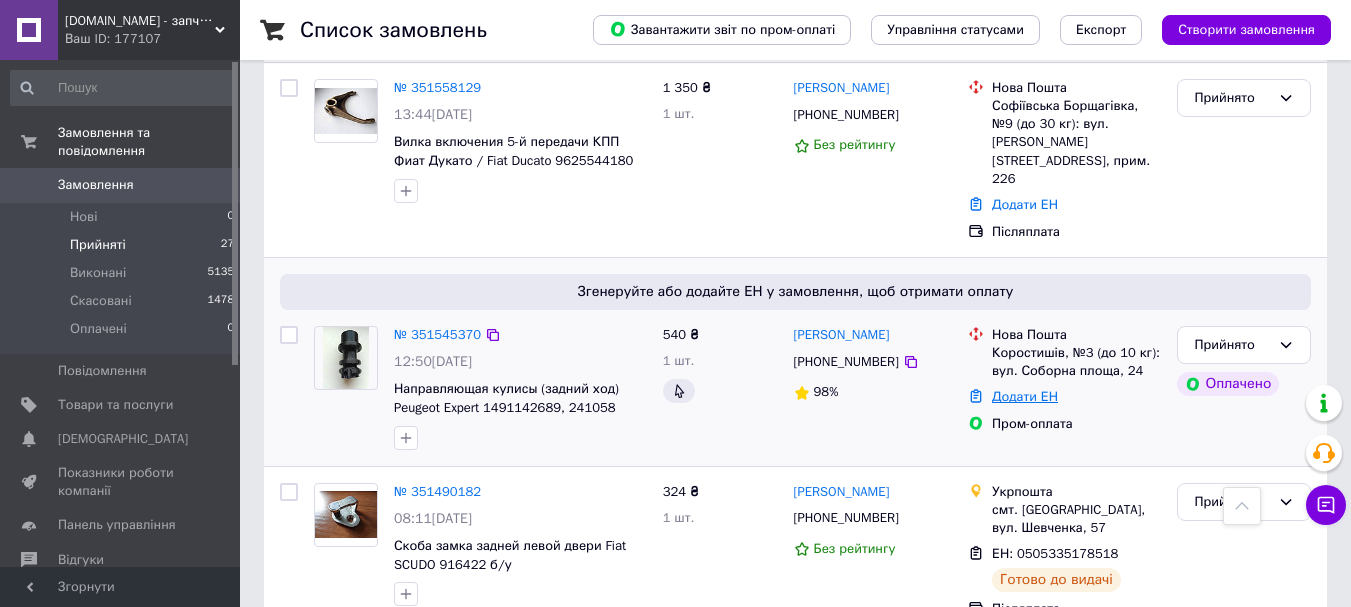 click on "Додати ЕН" at bounding box center (1025, 396) 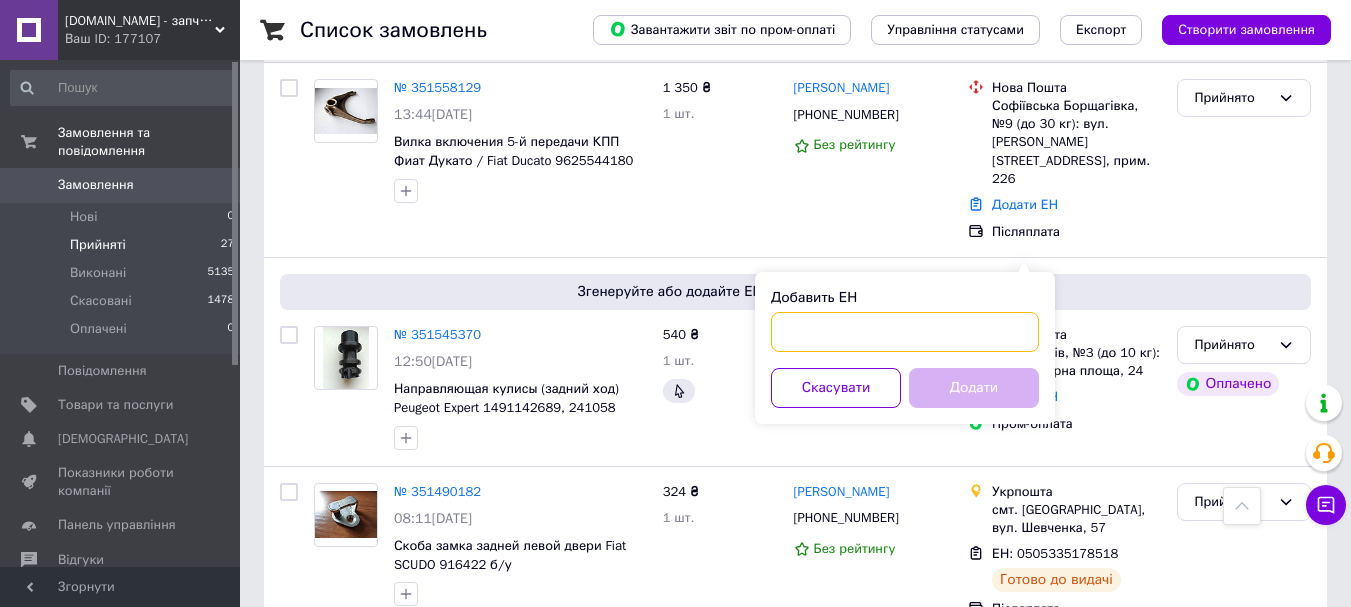 click on "Добавить ЕН" at bounding box center (905, 332) 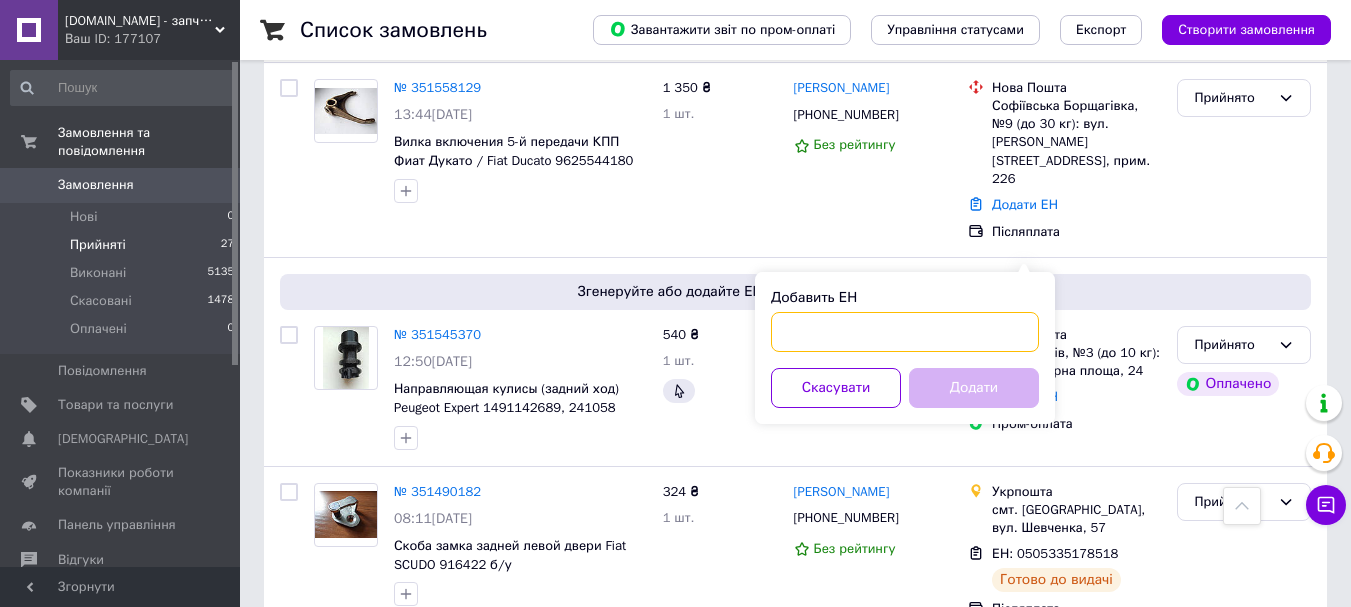paste on "20451203222360" 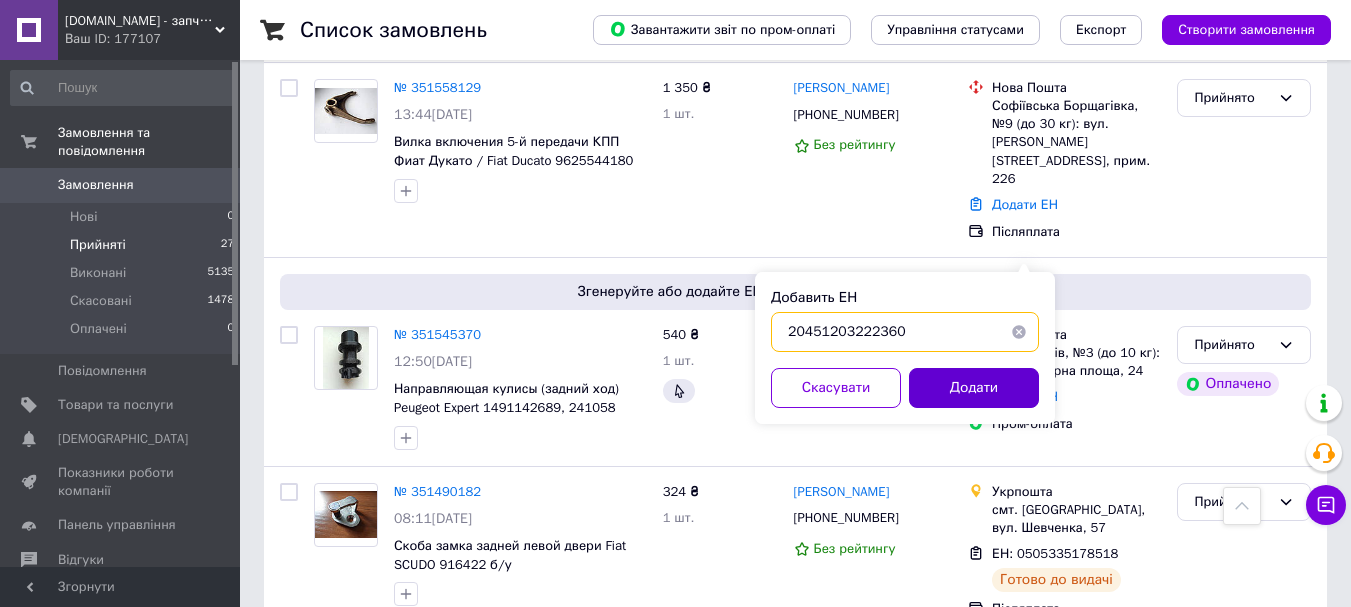 type on "20451203222360" 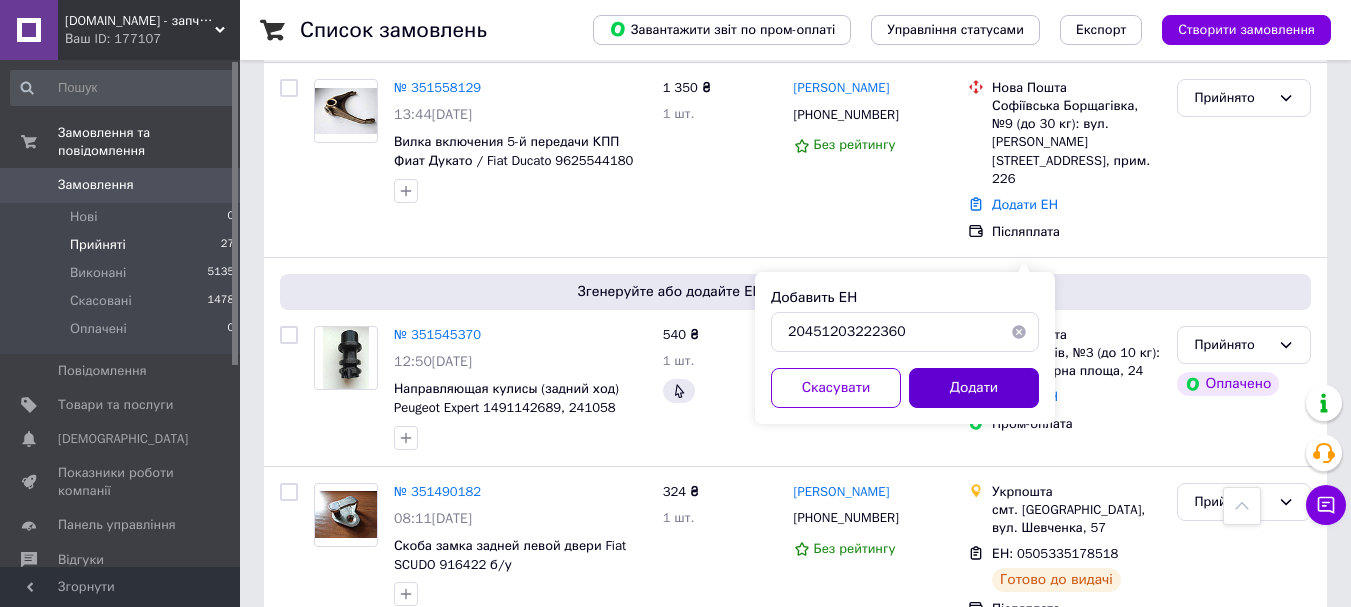click on "Додати" at bounding box center [974, 388] 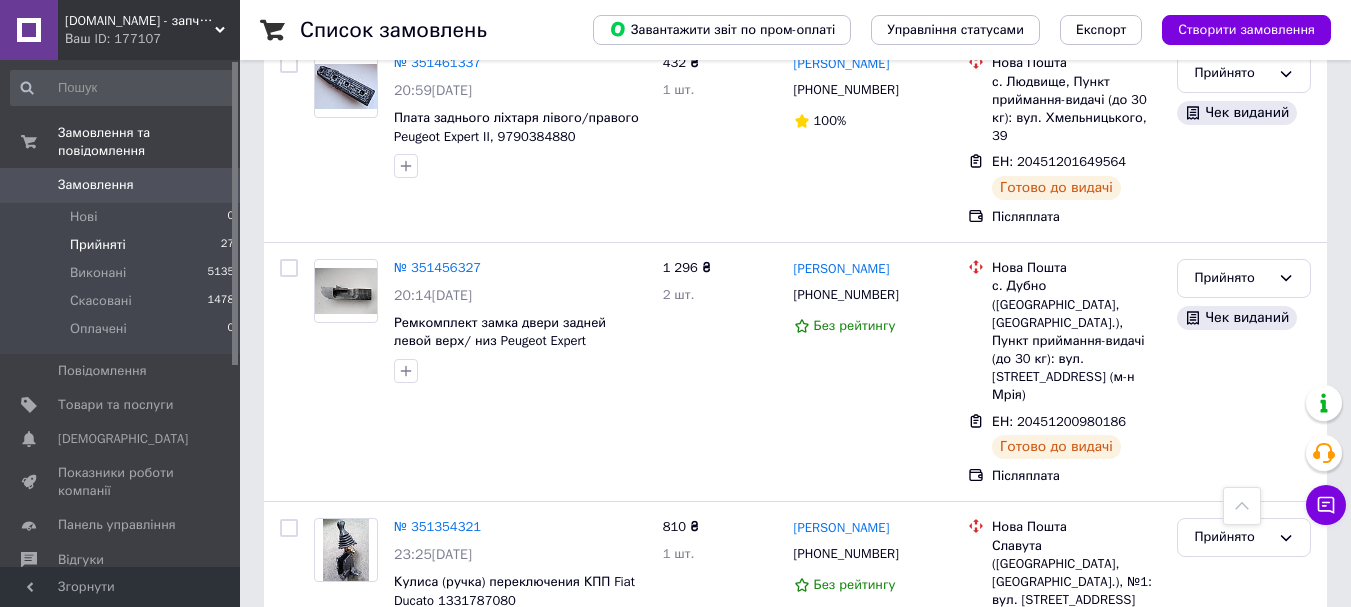 scroll, scrollTop: 3256, scrollLeft: 0, axis: vertical 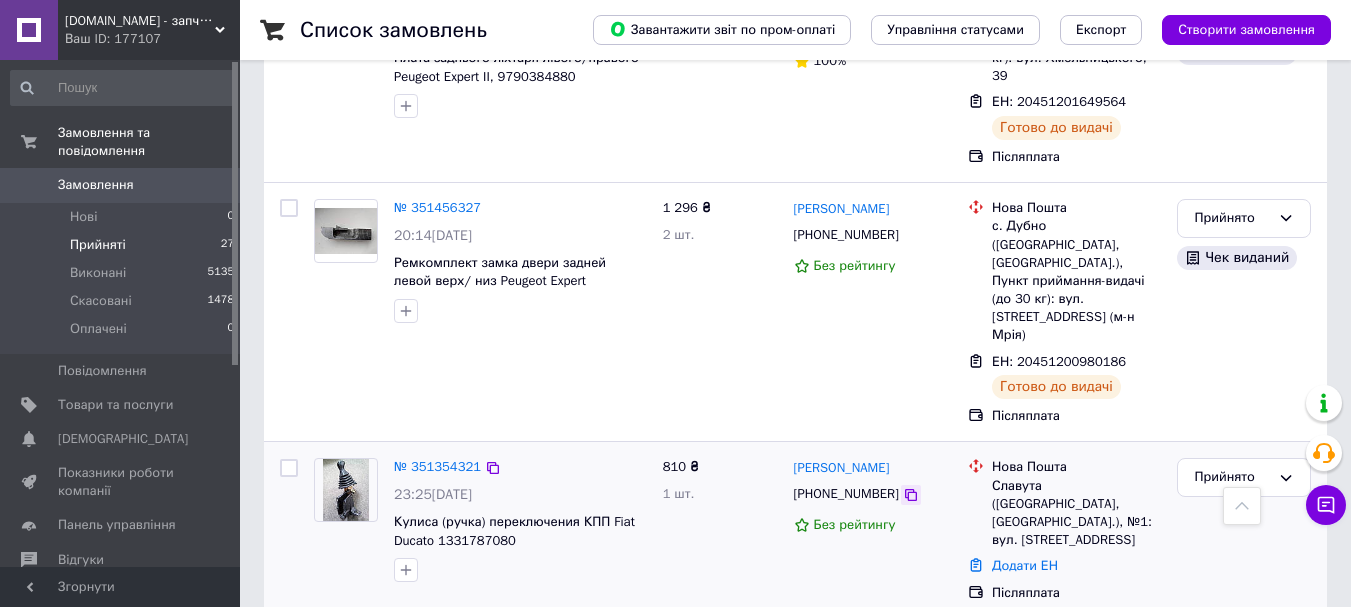 click 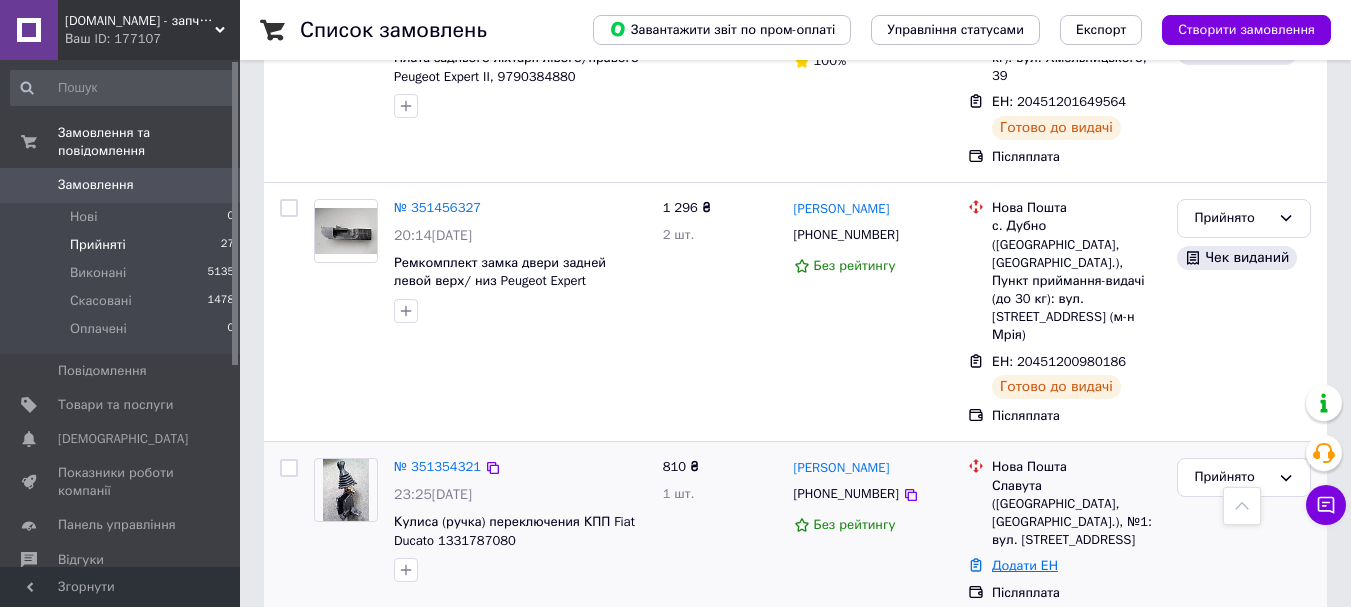 click on "Додати ЕН" at bounding box center [1025, 565] 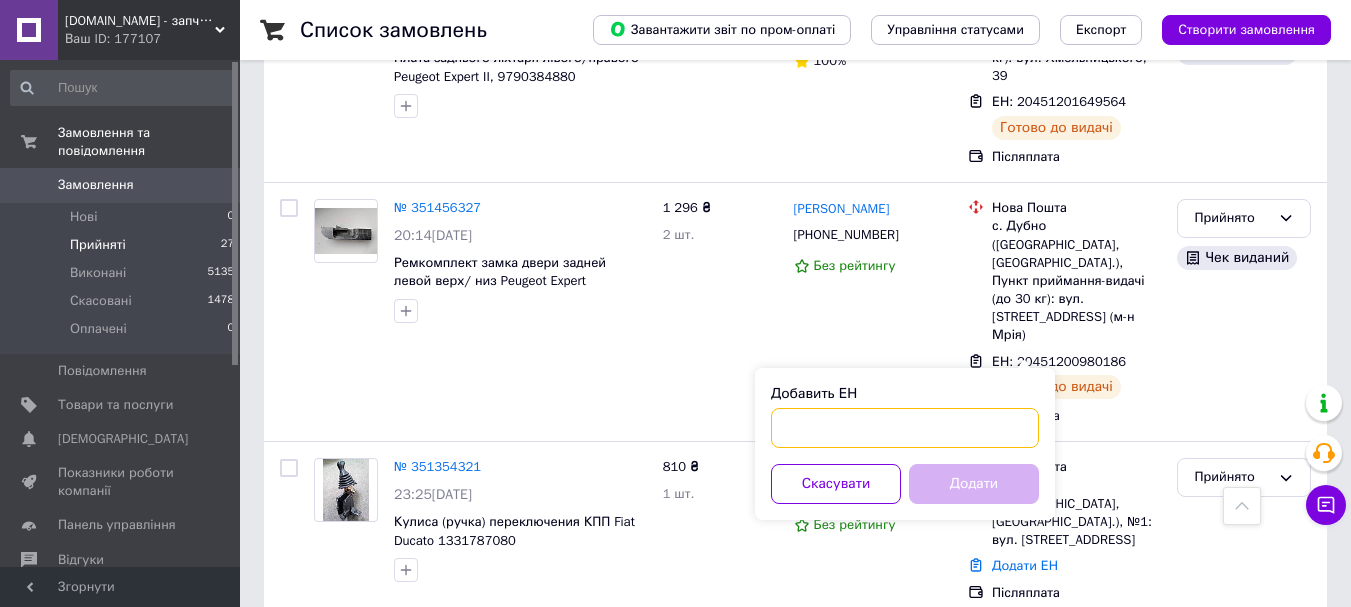click on "Добавить ЕН" at bounding box center (905, 428) 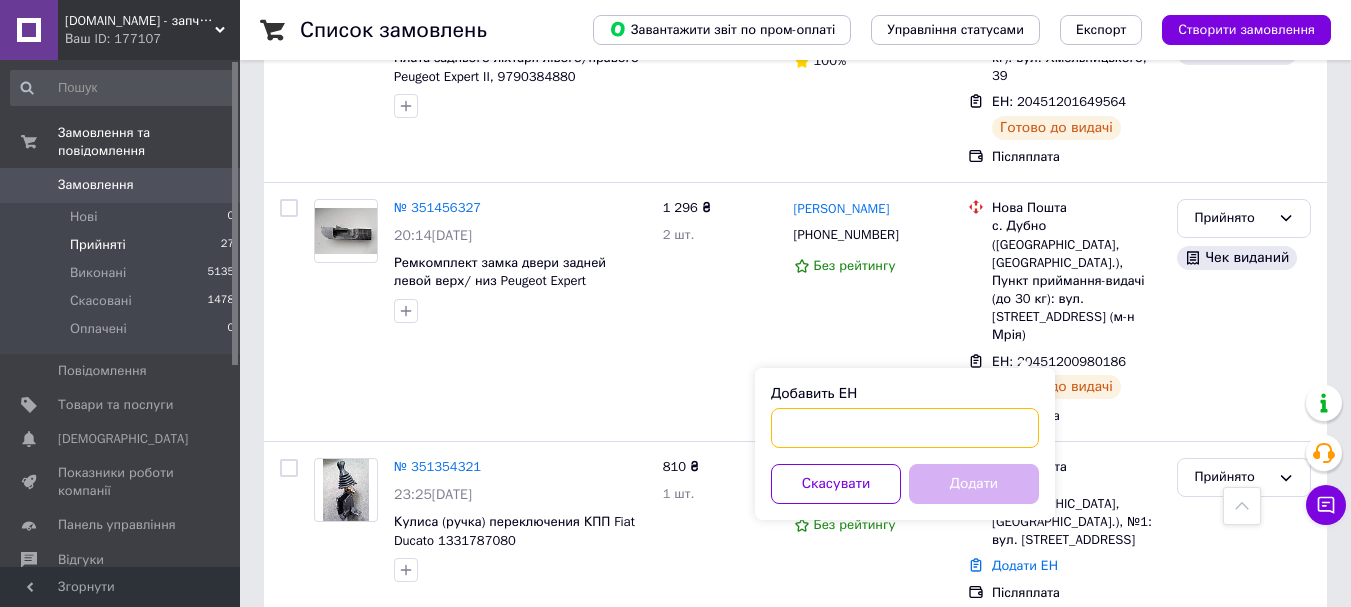 paste on "20451203224803" 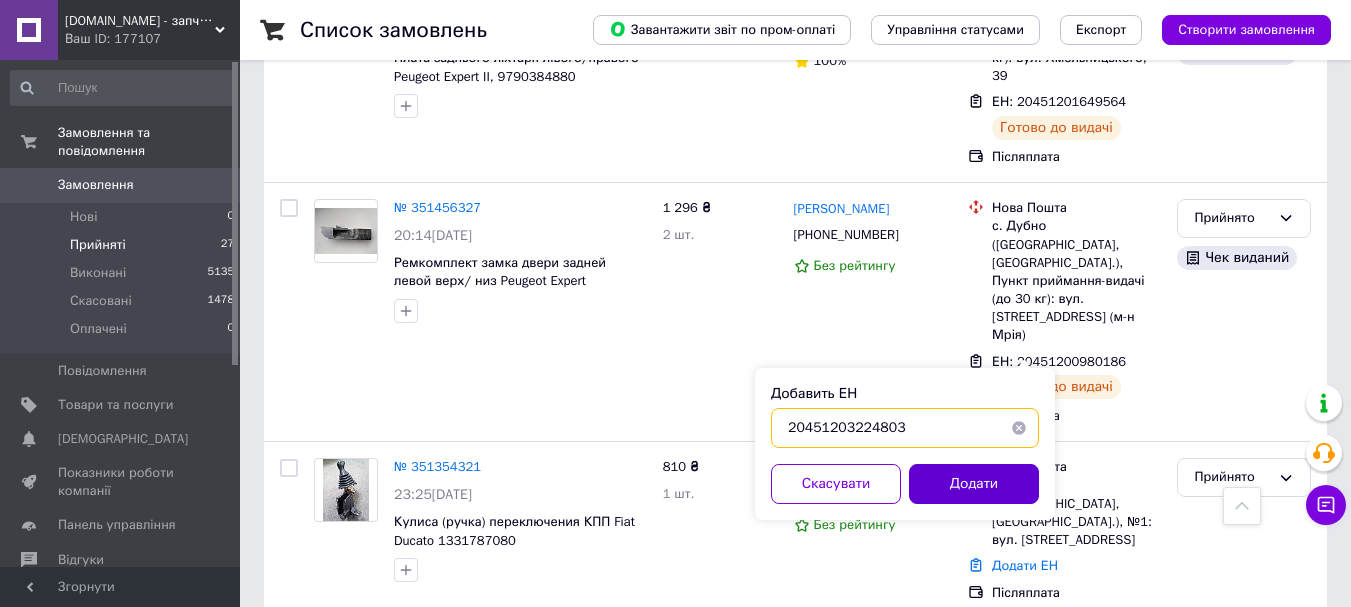 type on "20451203224803" 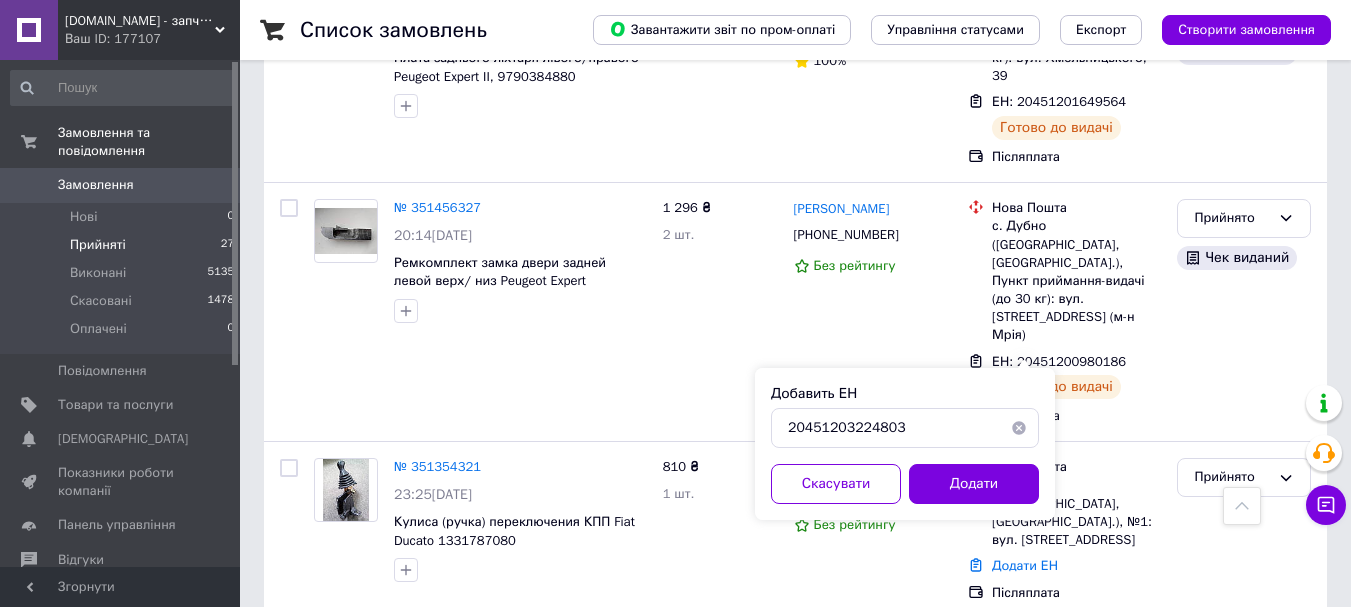 click on "Додати" at bounding box center [974, 484] 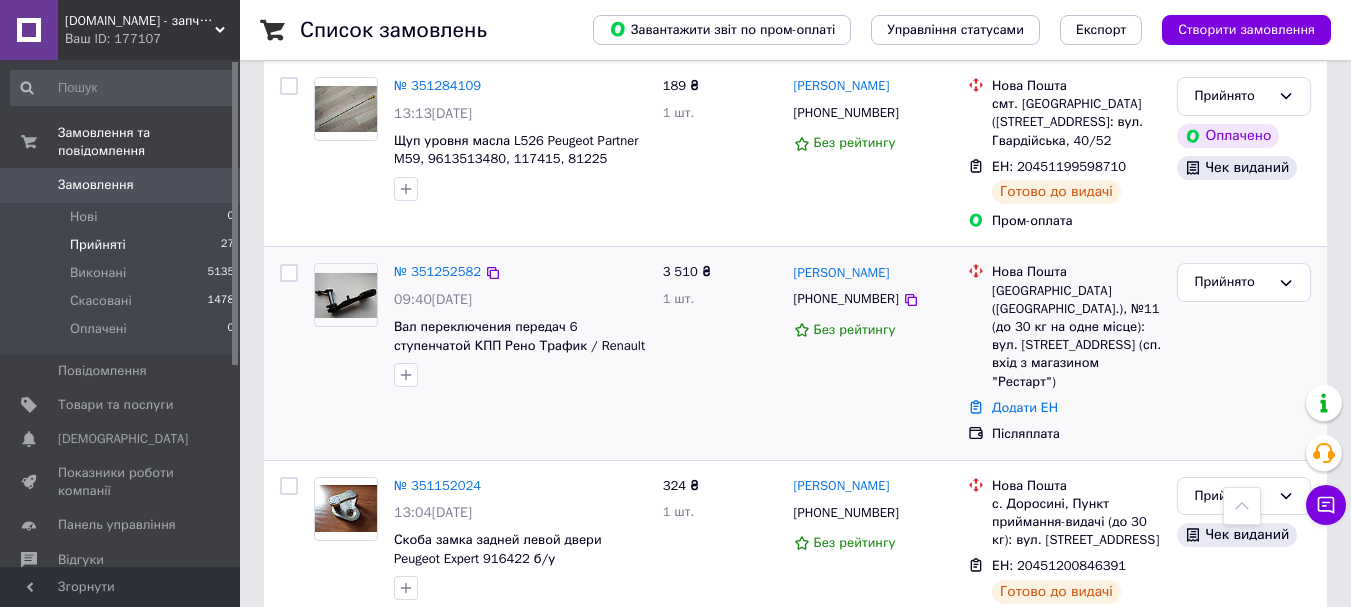 scroll, scrollTop: 3424, scrollLeft: 0, axis: vertical 